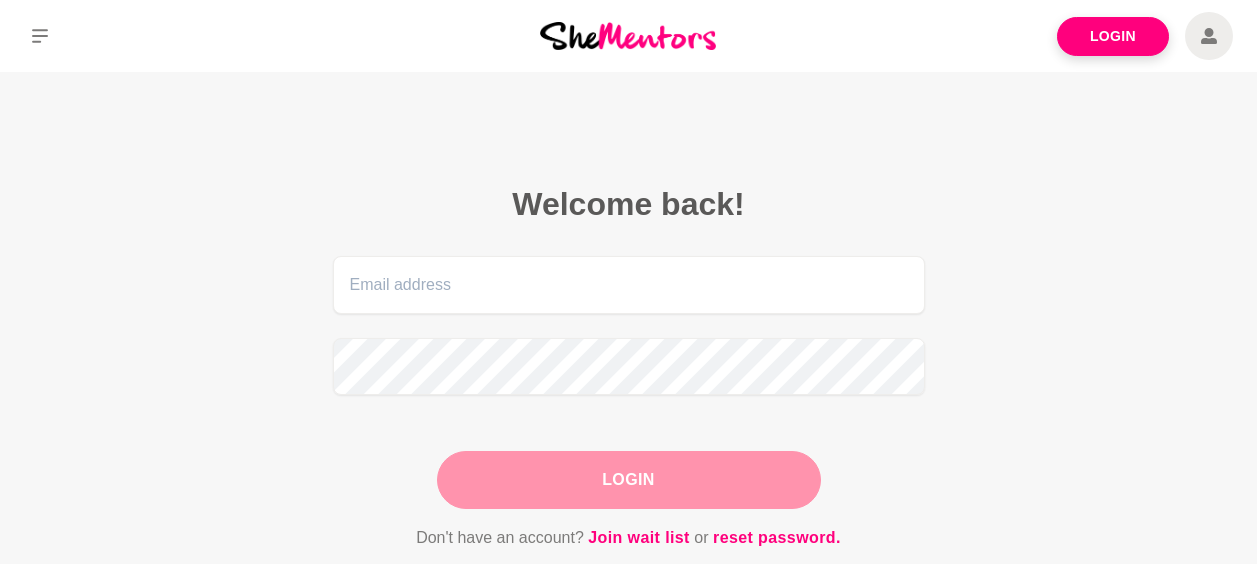 scroll, scrollTop: 0, scrollLeft: 0, axis: both 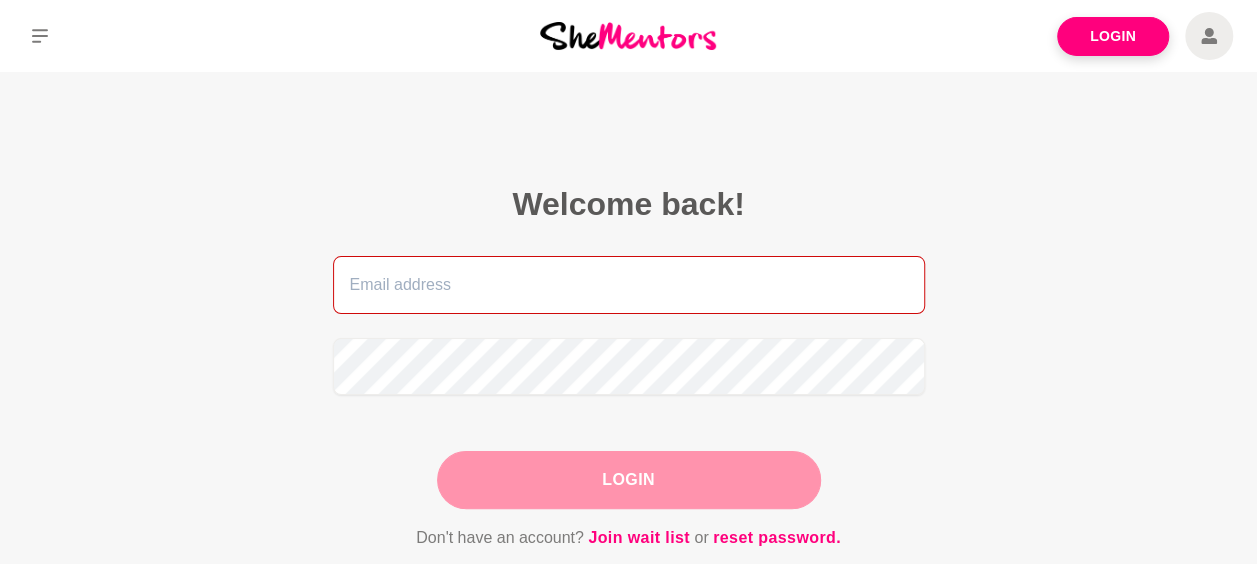 click at bounding box center [629, 285] 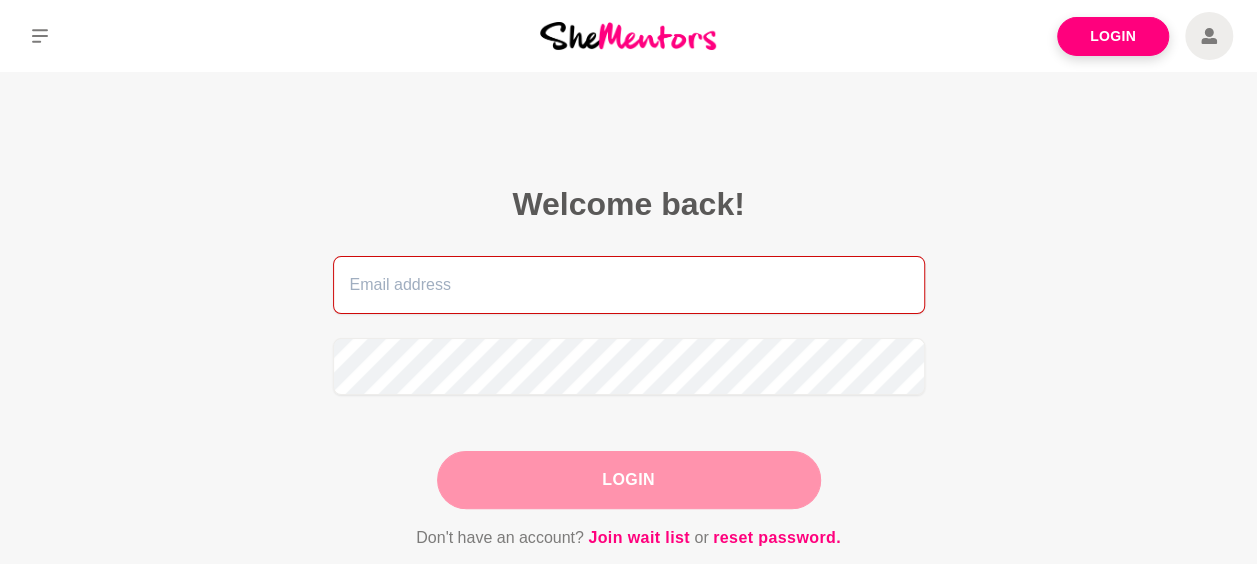 type on "[EMAIL_ADDRESS][DOMAIN_NAME]" 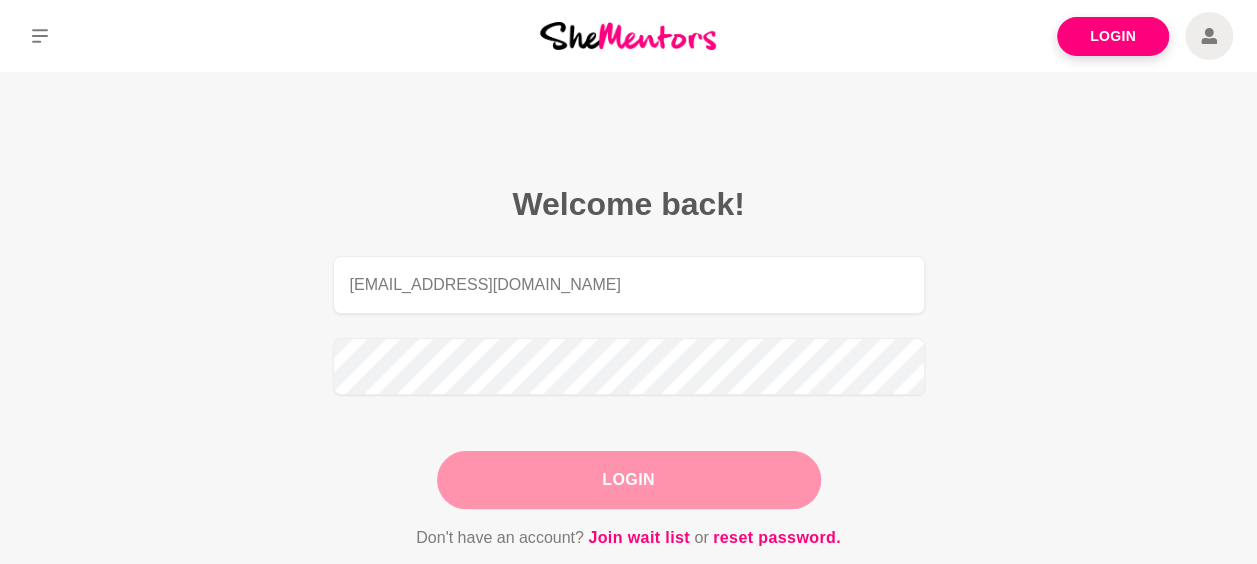 click on "Login" at bounding box center (629, 480) 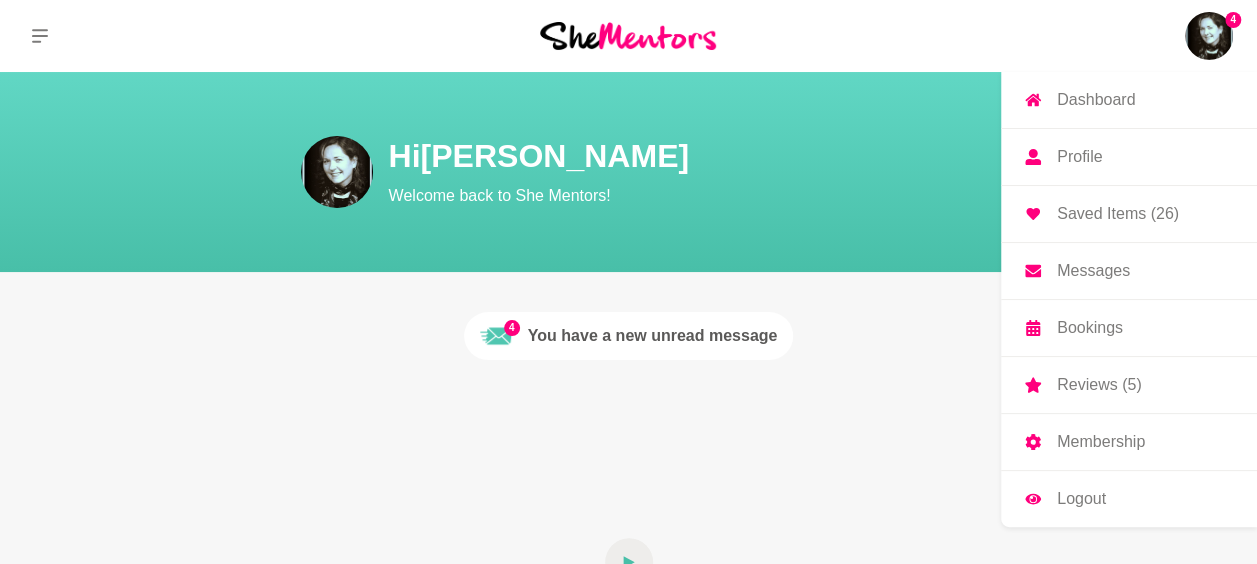 click at bounding box center [1209, 36] 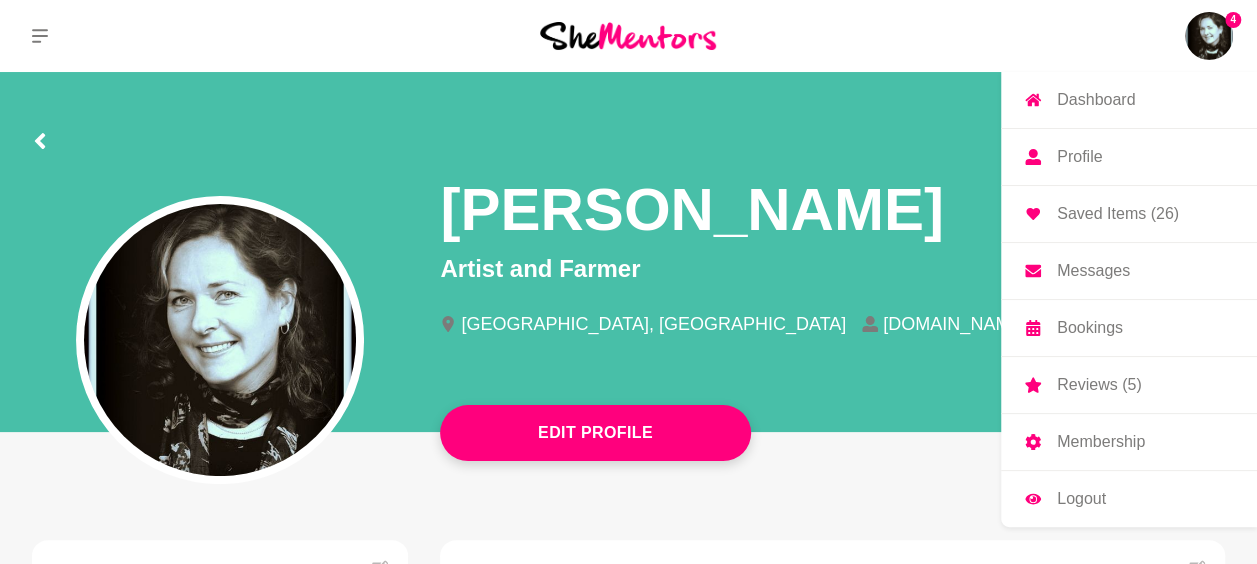 click on "Messages" at bounding box center [1093, 271] 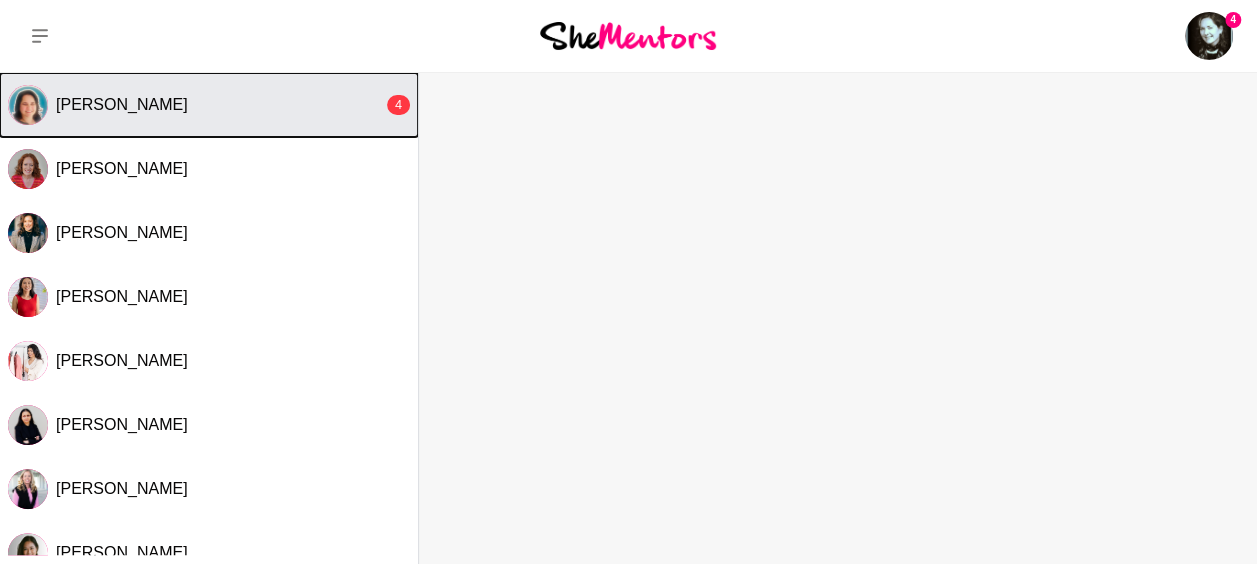 click on "[PERSON_NAME]" at bounding box center [122, 104] 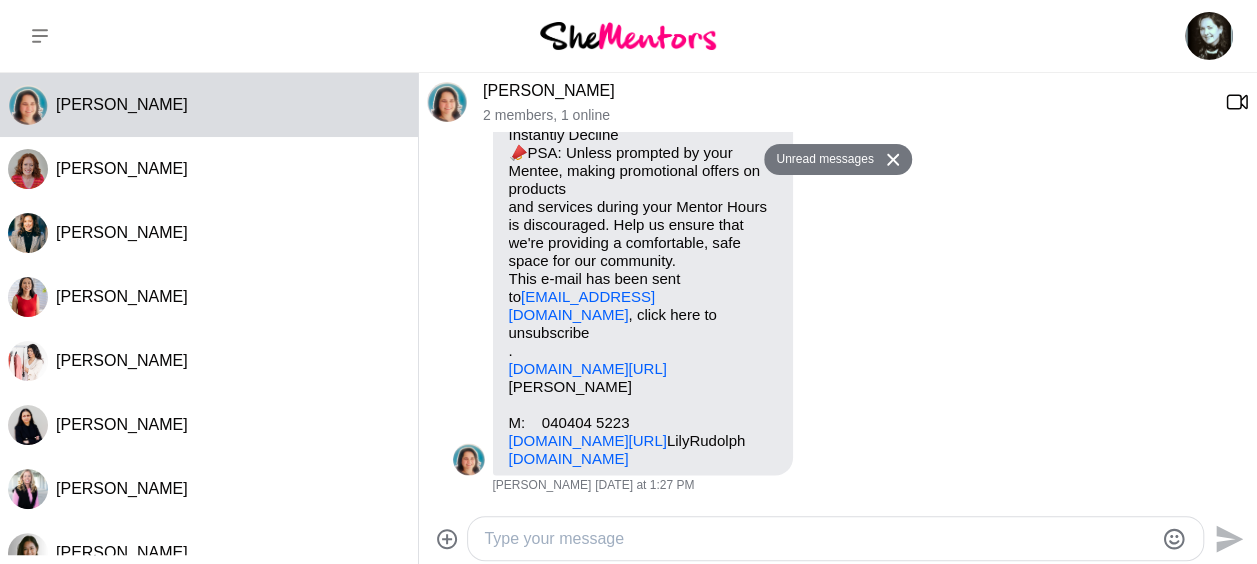 scroll, scrollTop: 2008, scrollLeft: 0, axis: vertical 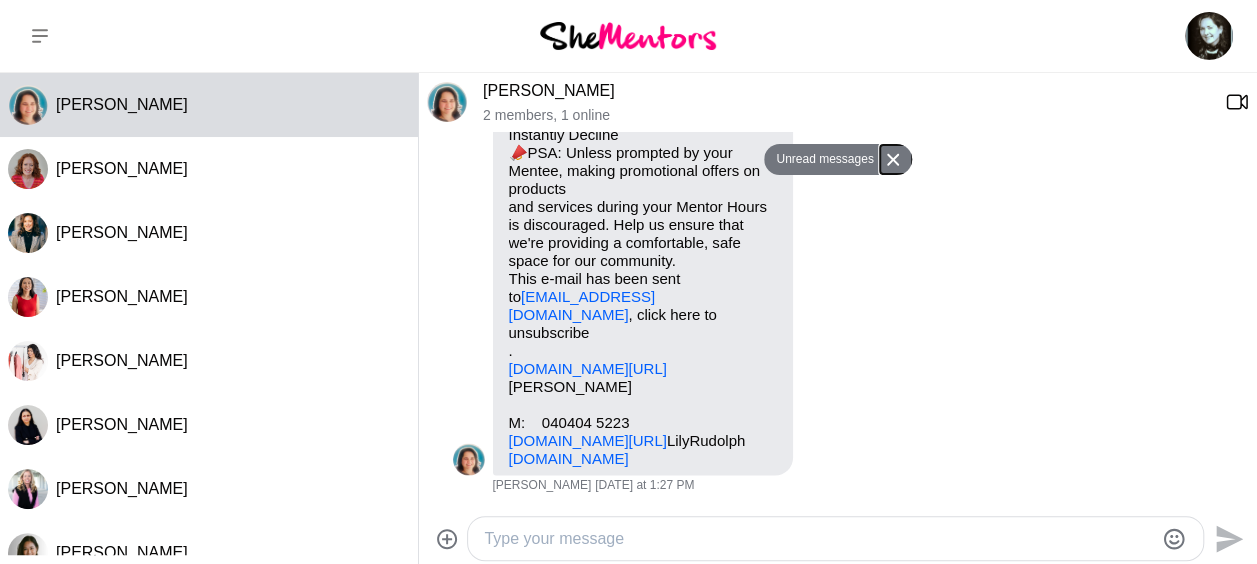 click 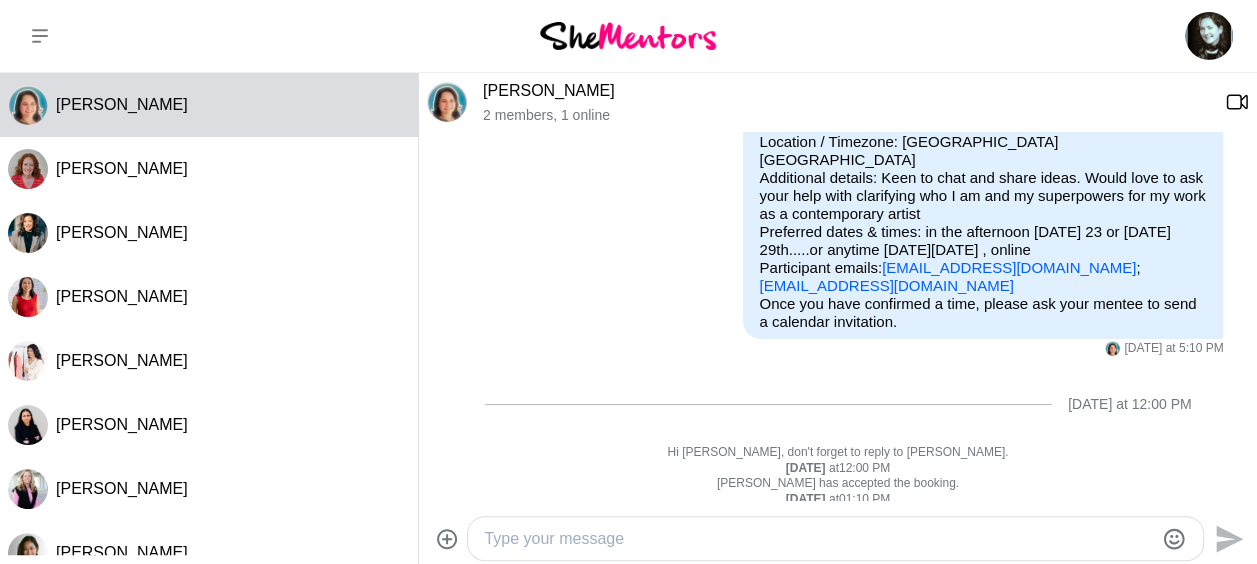 scroll, scrollTop: 60, scrollLeft: 0, axis: vertical 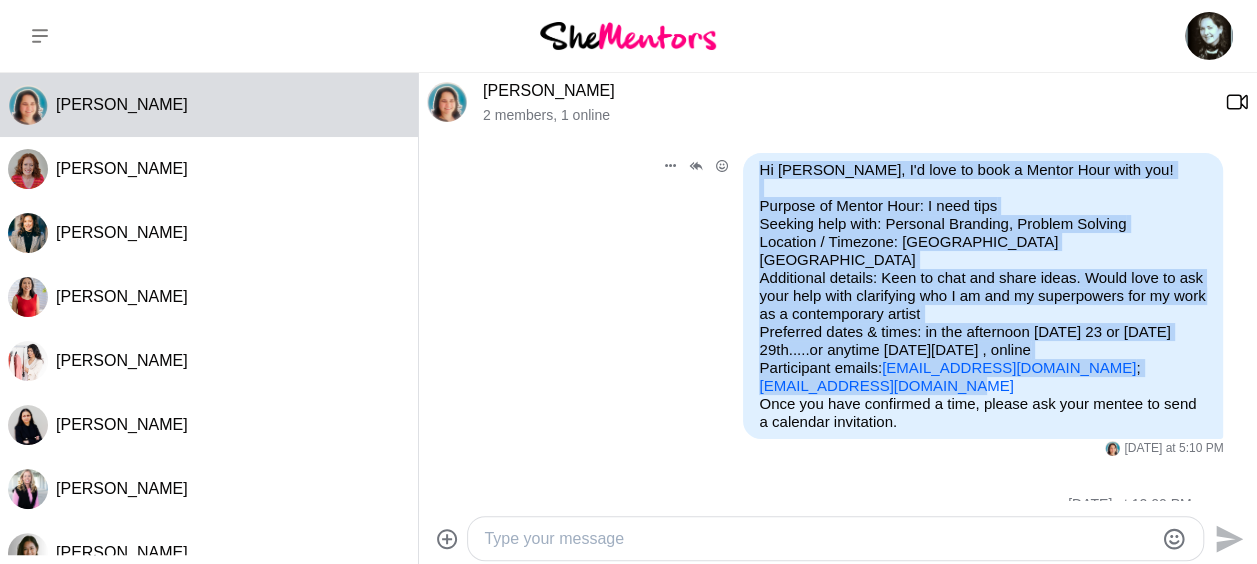 drag, startPoint x: 748, startPoint y: 169, endPoint x: 936, endPoint y: 358, distance: 266.5802 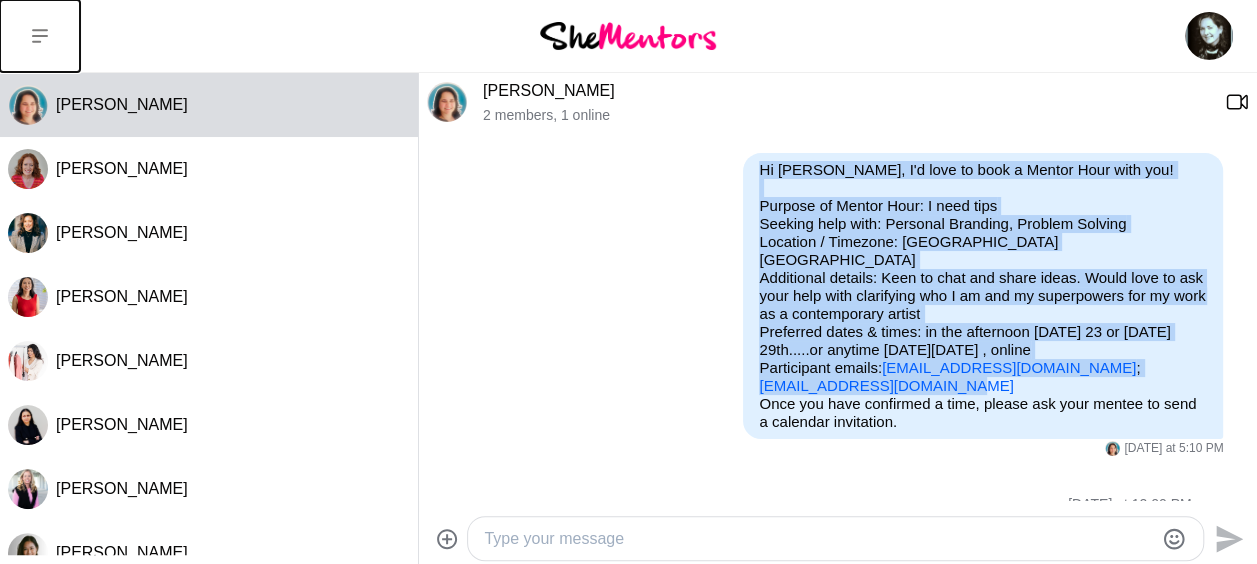 click at bounding box center [40, 36] 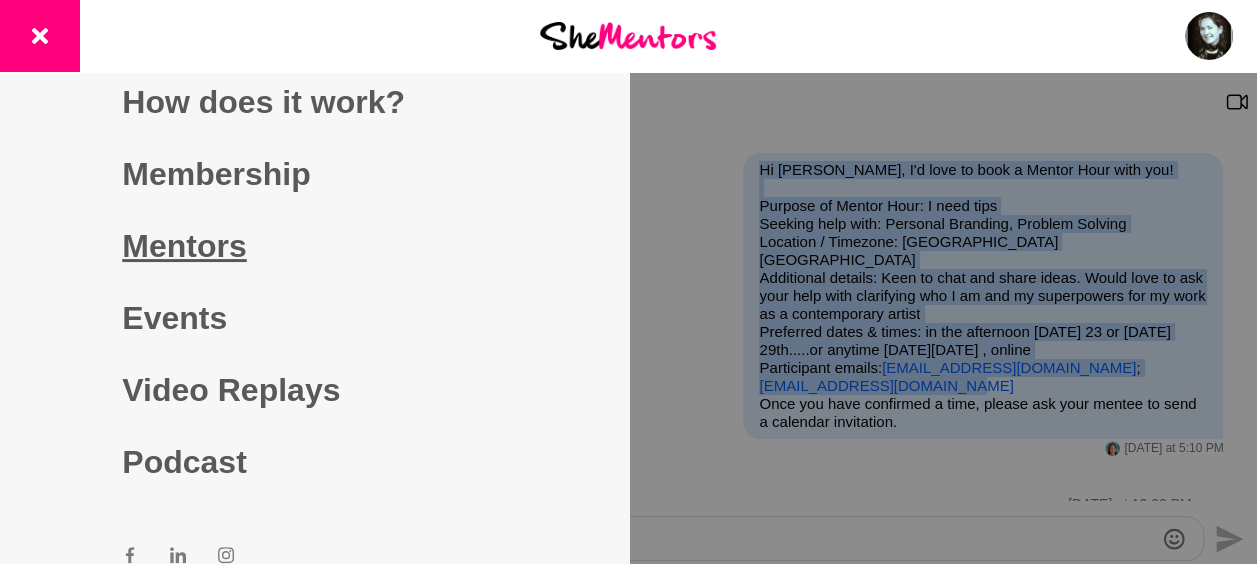 click on "Mentors" at bounding box center (314, 246) 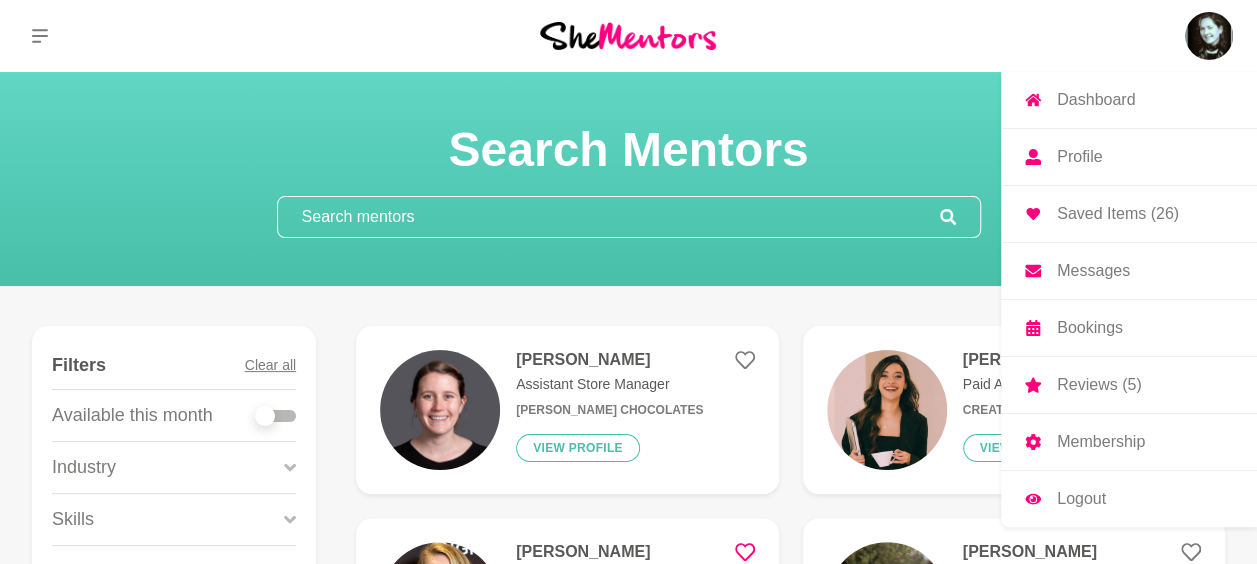 click on "Bookings" at bounding box center [1090, 328] 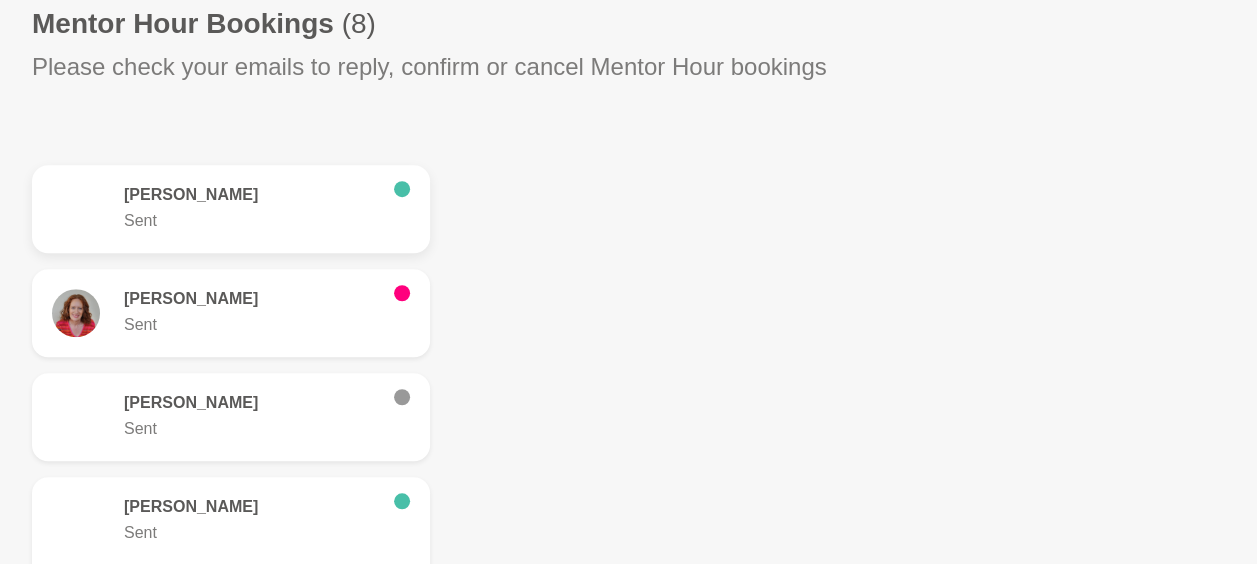 scroll, scrollTop: 600, scrollLeft: 0, axis: vertical 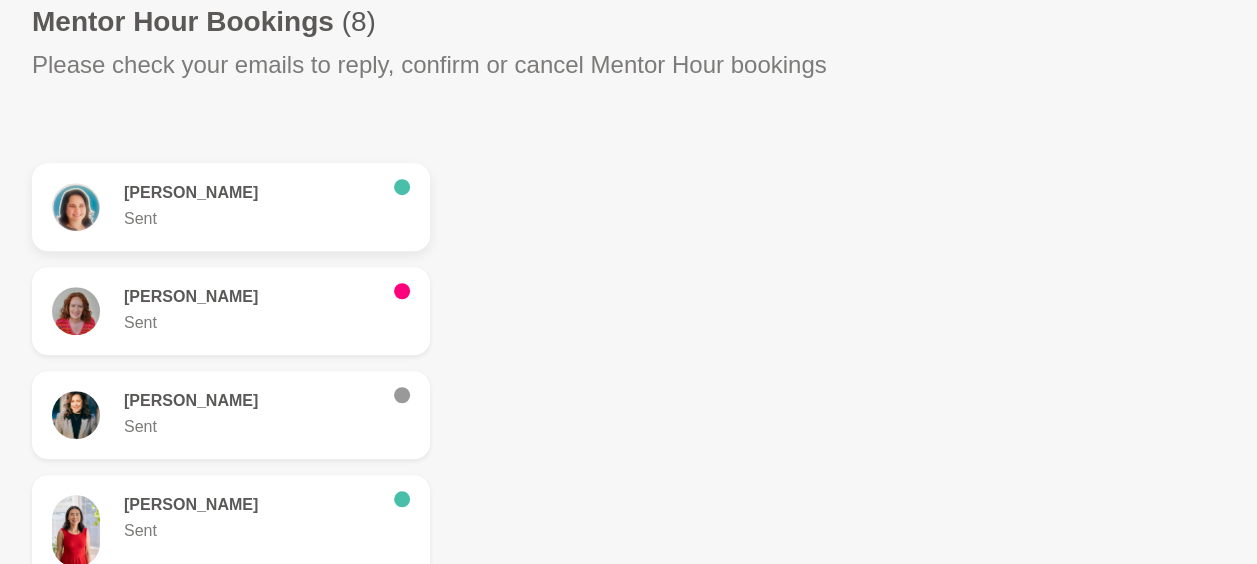 click on "[PERSON_NAME]" at bounding box center (251, 193) 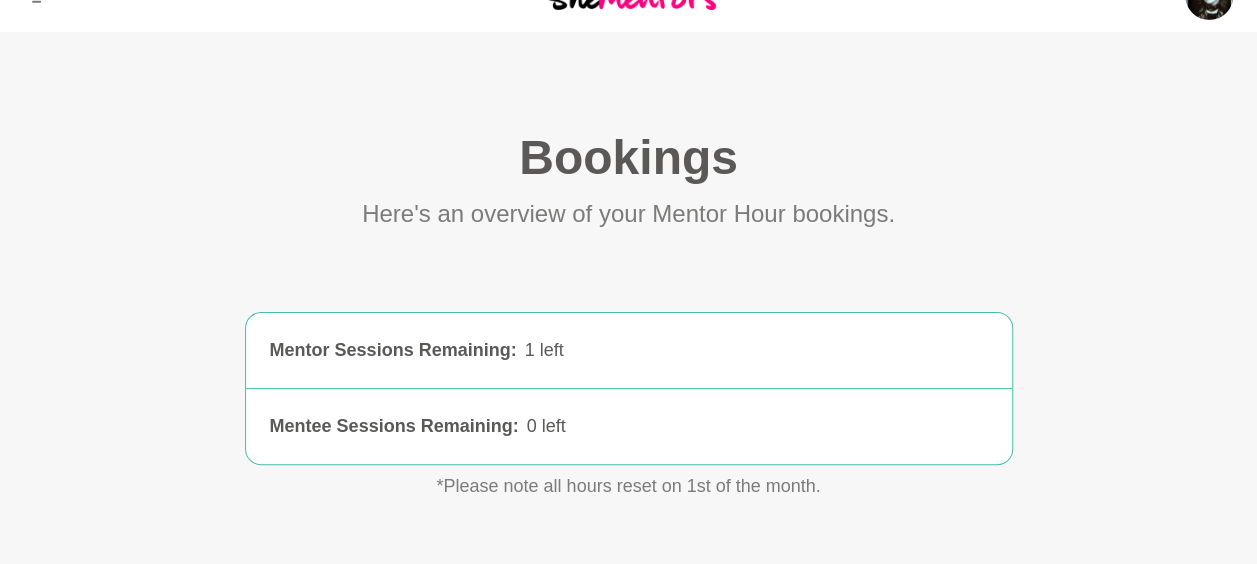 scroll, scrollTop: 0, scrollLeft: 0, axis: both 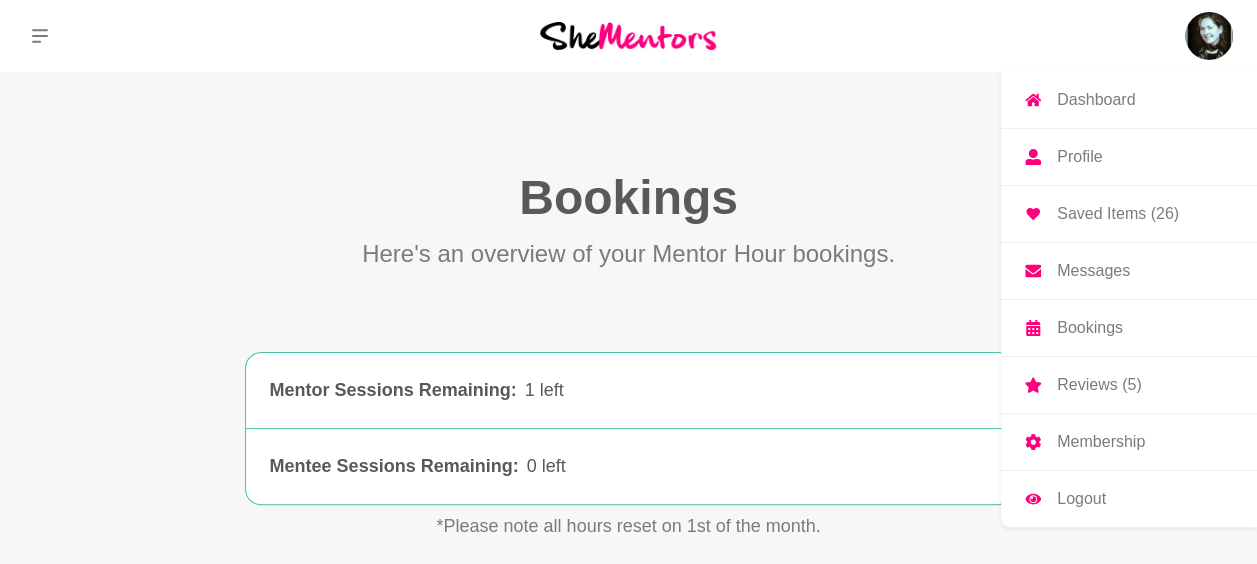 click on "Saved Items (26)" at bounding box center (1118, 214) 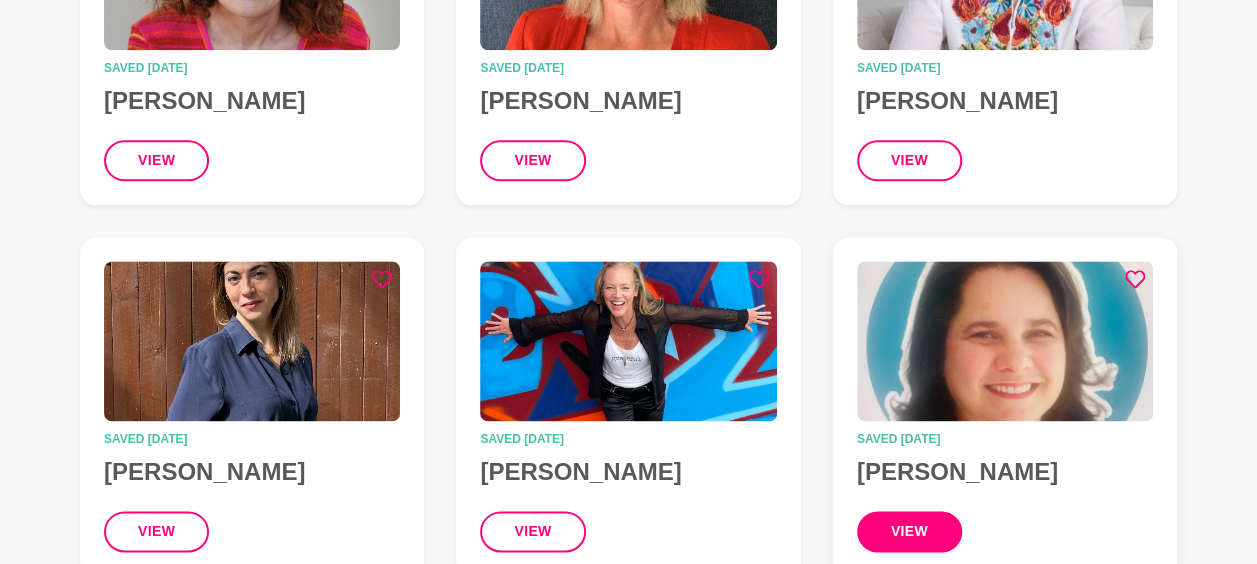 scroll, scrollTop: 1300, scrollLeft: 0, axis: vertical 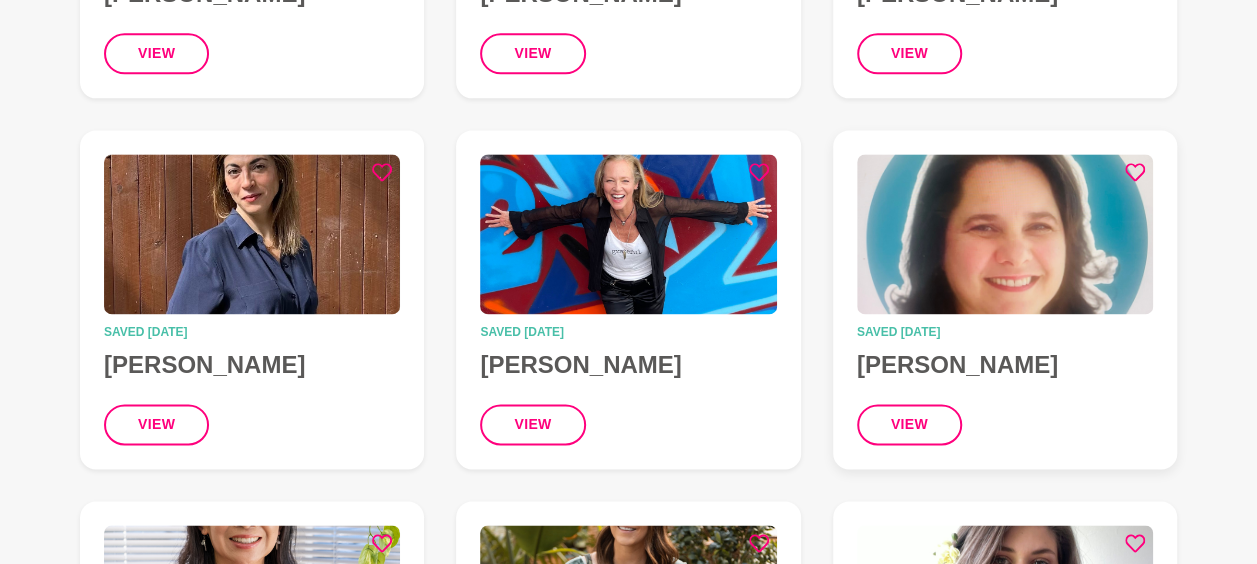 click on "[PERSON_NAME]" at bounding box center (1005, 365) 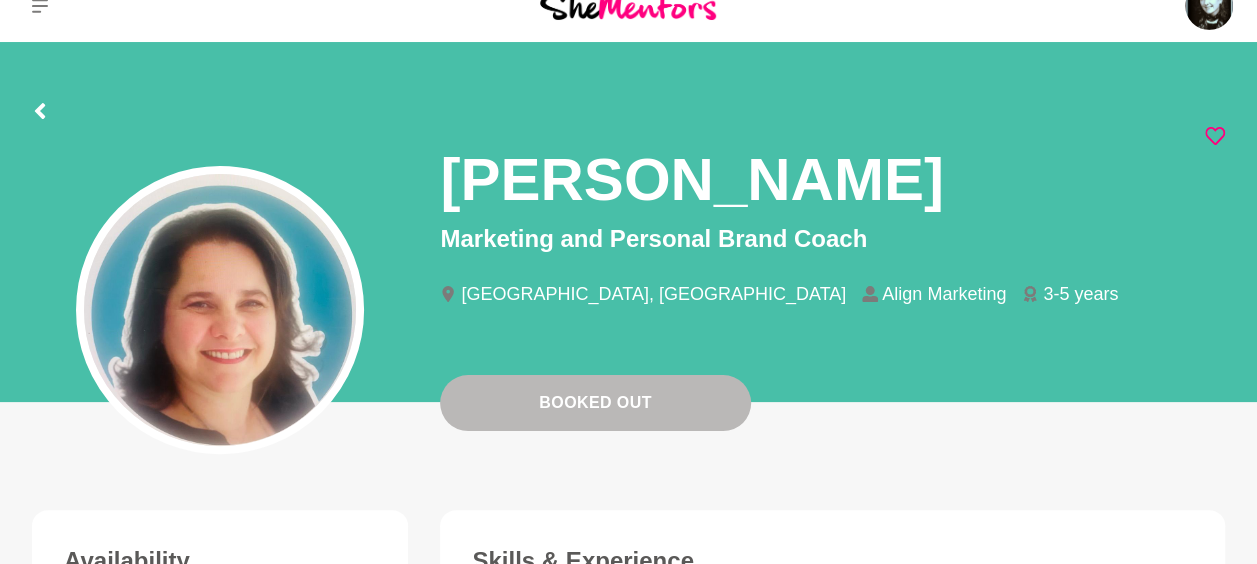scroll, scrollTop: 0, scrollLeft: 0, axis: both 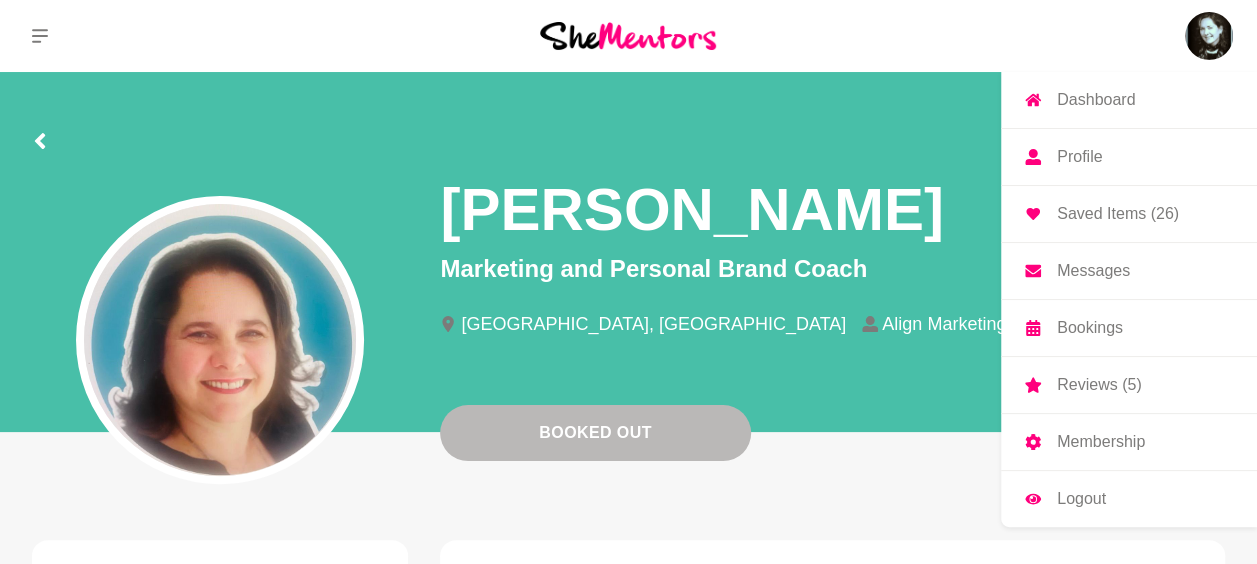click on "Messages" at bounding box center (1093, 271) 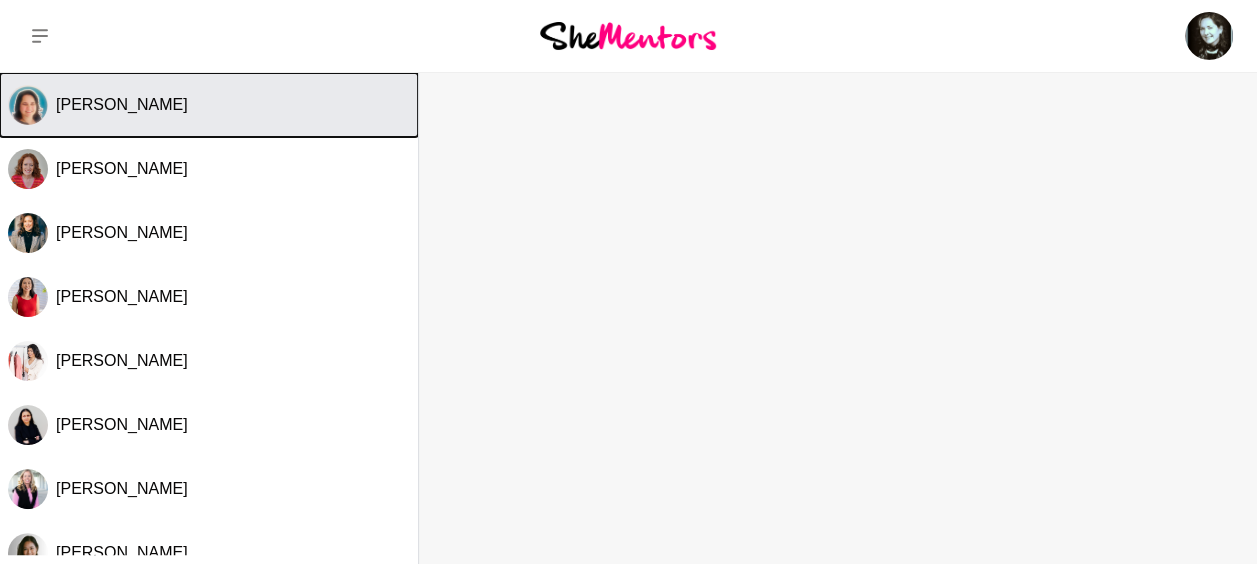 click on "[PERSON_NAME]" at bounding box center [122, 104] 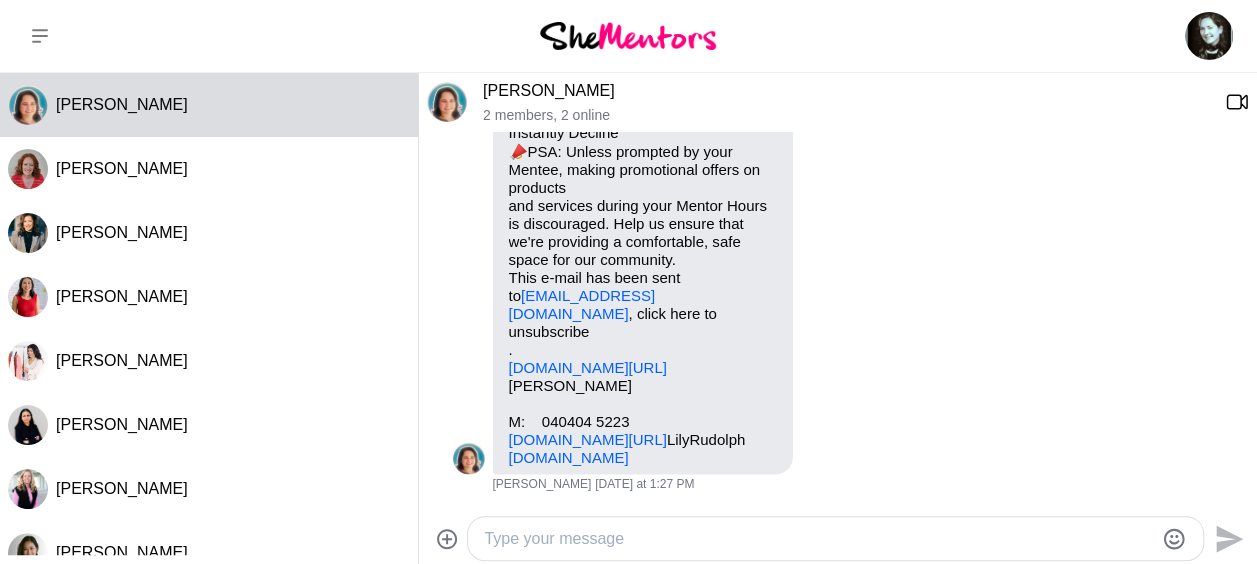 scroll, scrollTop: 1960, scrollLeft: 0, axis: vertical 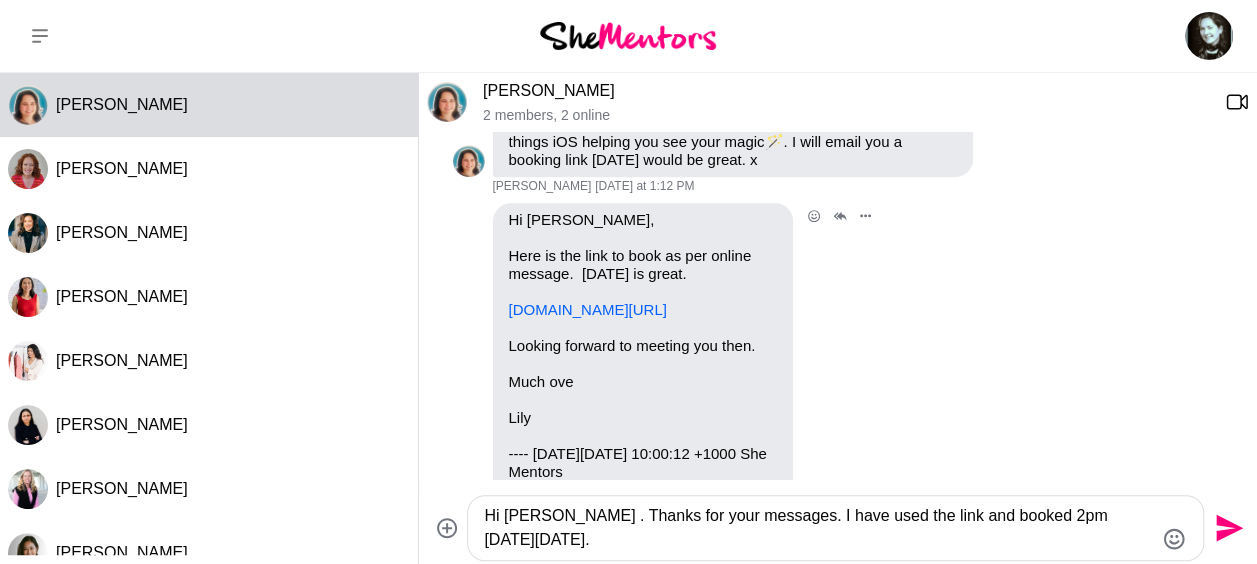 click on "[DOMAIN_NAME][URL]" at bounding box center [588, 309] 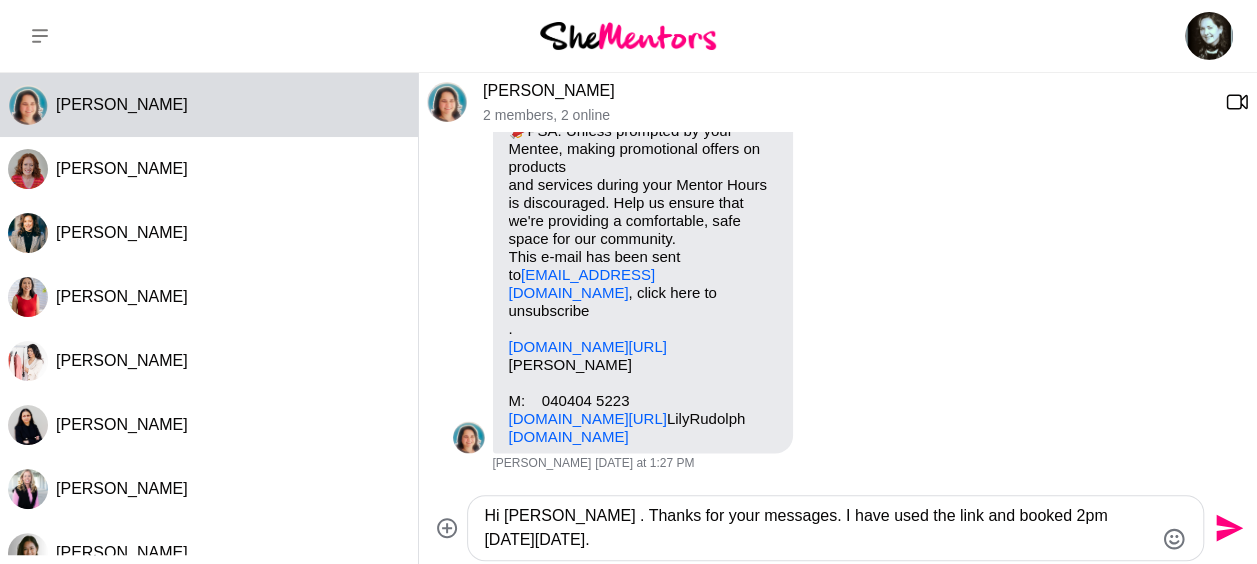 scroll, scrollTop: 1980, scrollLeft: 0, axis: vertical 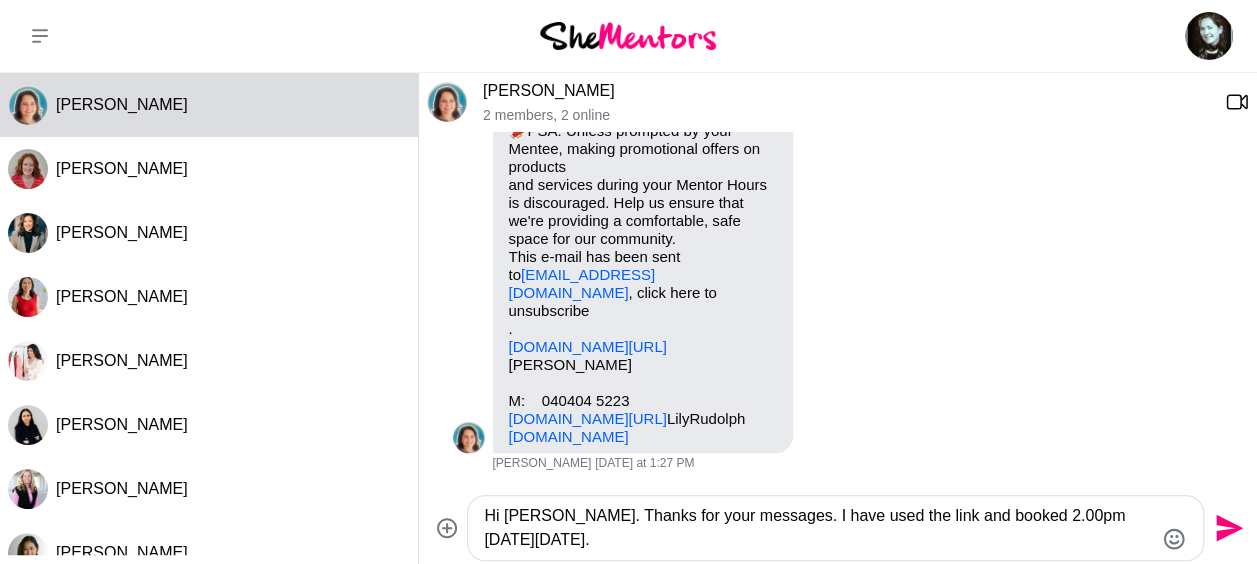 click on "Hi [PERSON_NAME]. Thanks for your messages. I have used the link and booked 2.00pm [DATE][DATE]." at bounding box center [818, 528] 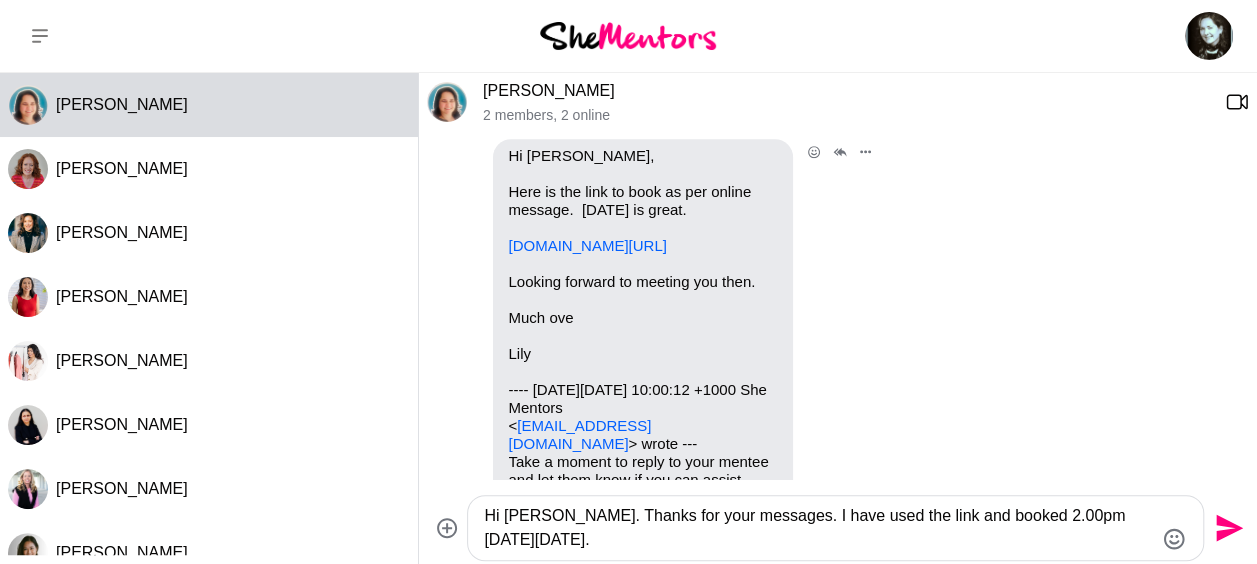 scroll, scrollTop: 280, scrollLeft: 0, axis: vertical 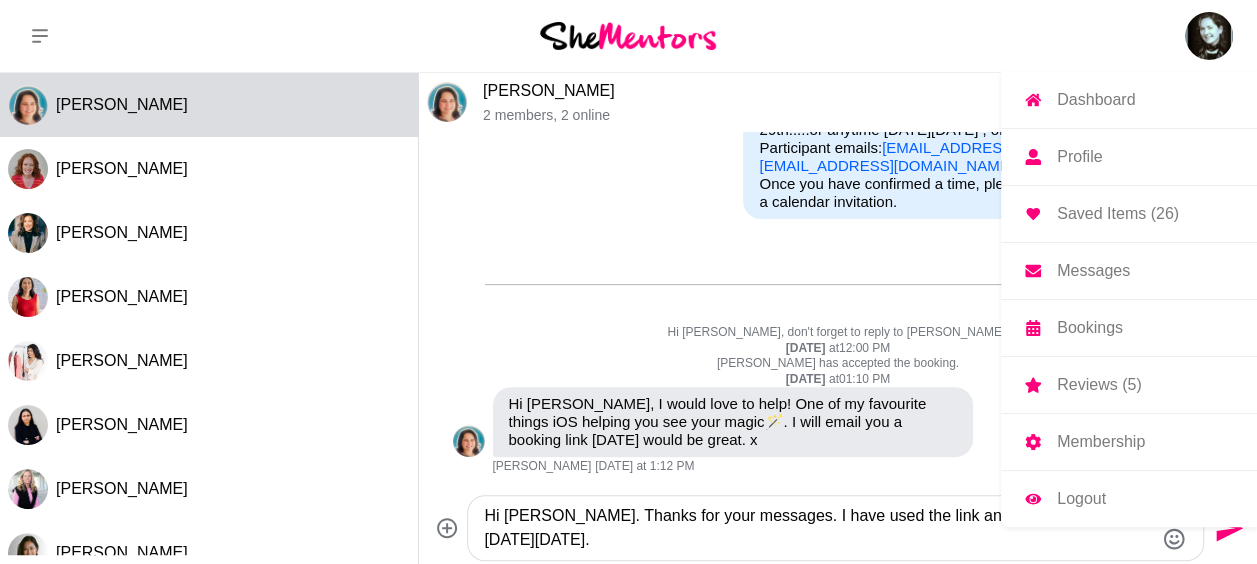 click on "Saved Items (26)" at bounding box center (1118, 214) 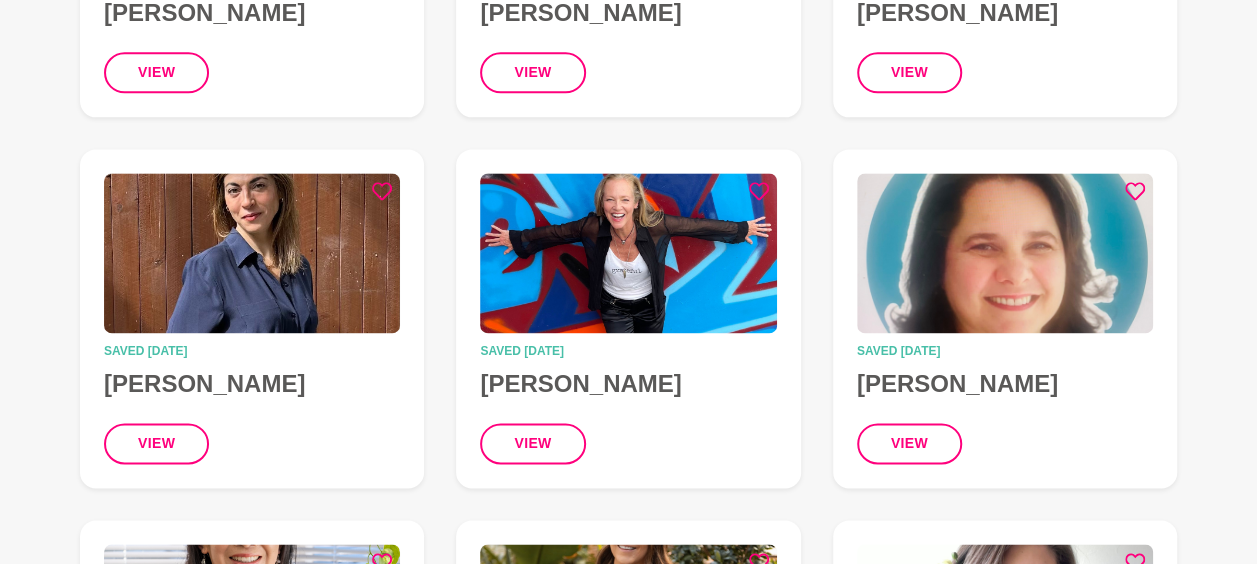 scroll, scrollTop: 1500, scrollLeft: 0, axis: vertical 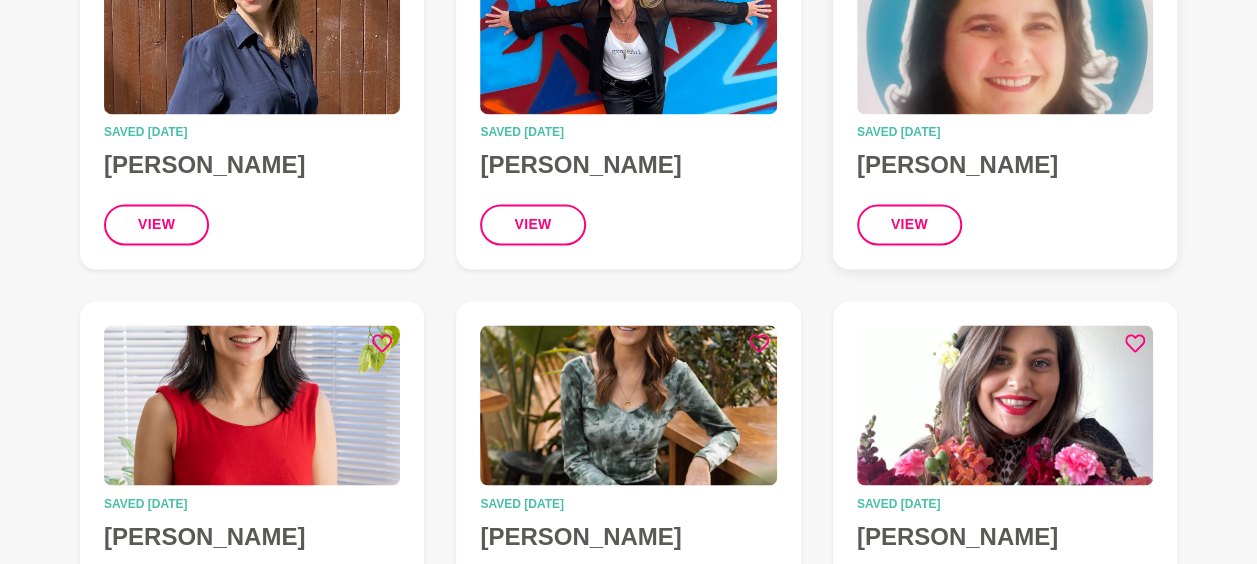 click on "[PERSON_NAME]" at bounding box center (1005, 165) 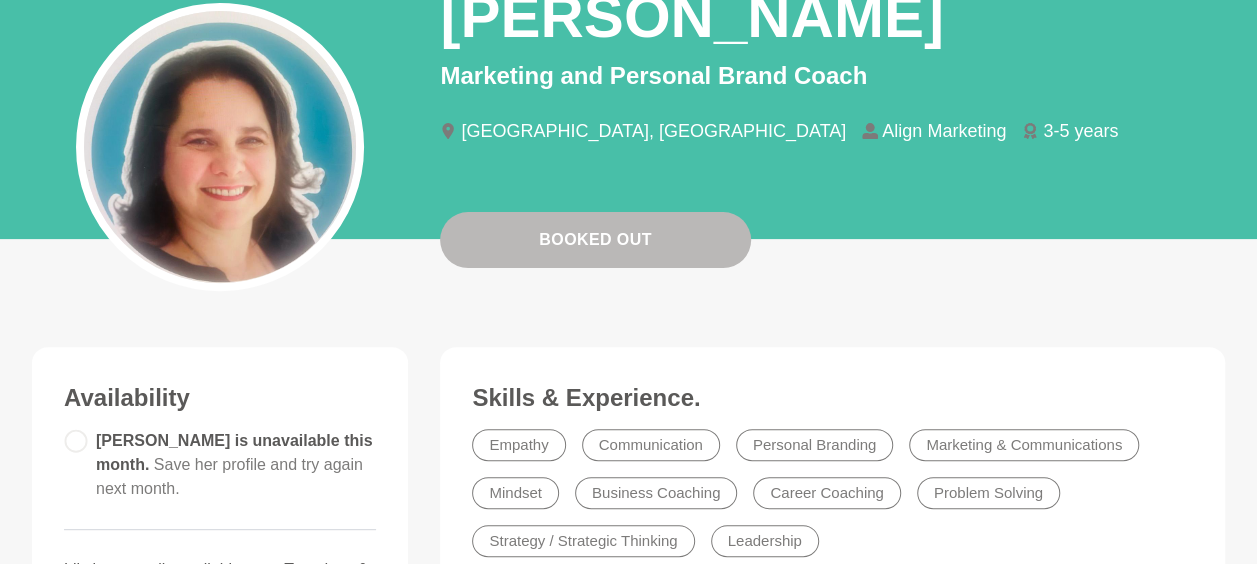 scroll, scrollTop: 0, scrollLeft: 0, axis: both 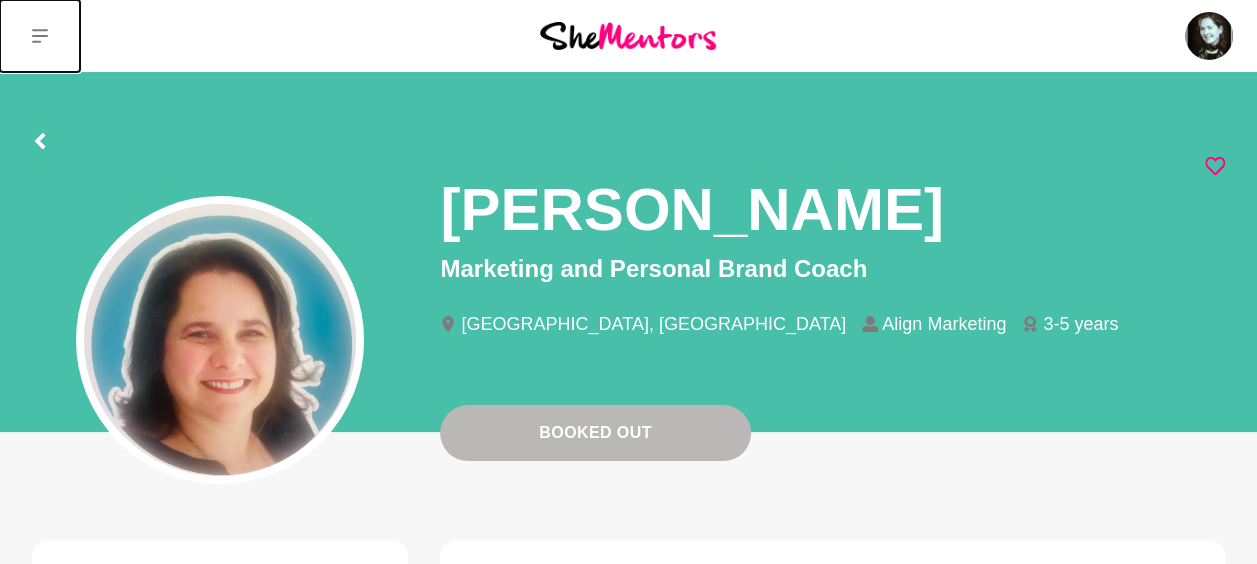 click 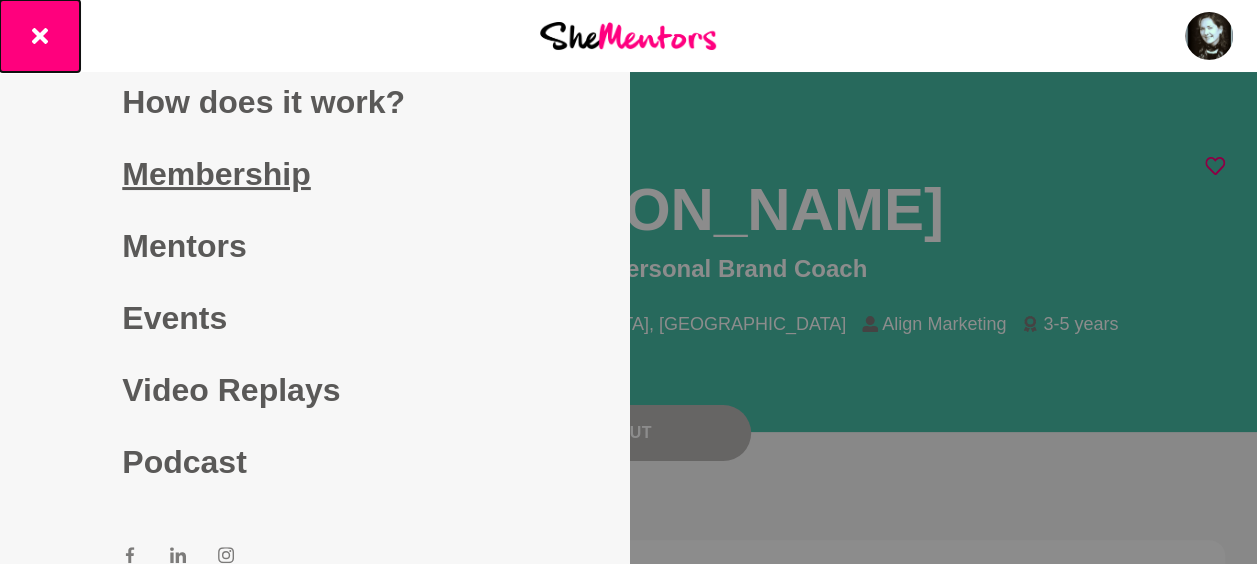 scroll, scrollTop: 22, scrollLeft: 0, axis: vertical 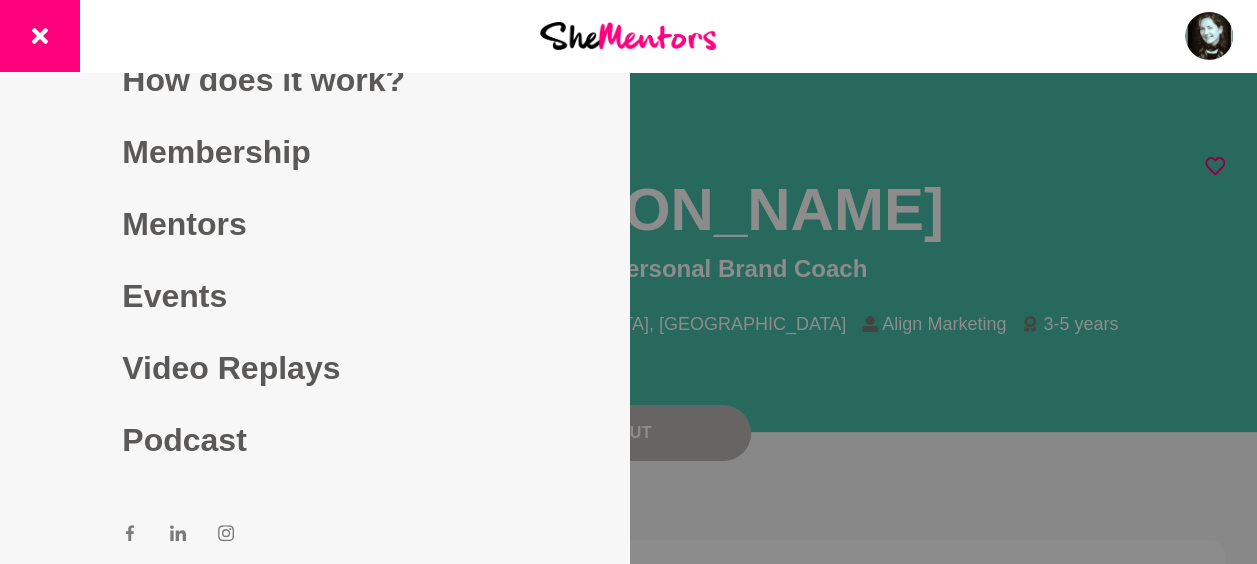 click on "Dashboard Profile Saved Items (26) Messages Bookings Reviews (5) Membership Logout Dashboard Profile Saved Items (26) Messages Bookings Reviews (5) Membership Logout" at bounding box center [1047, 36] 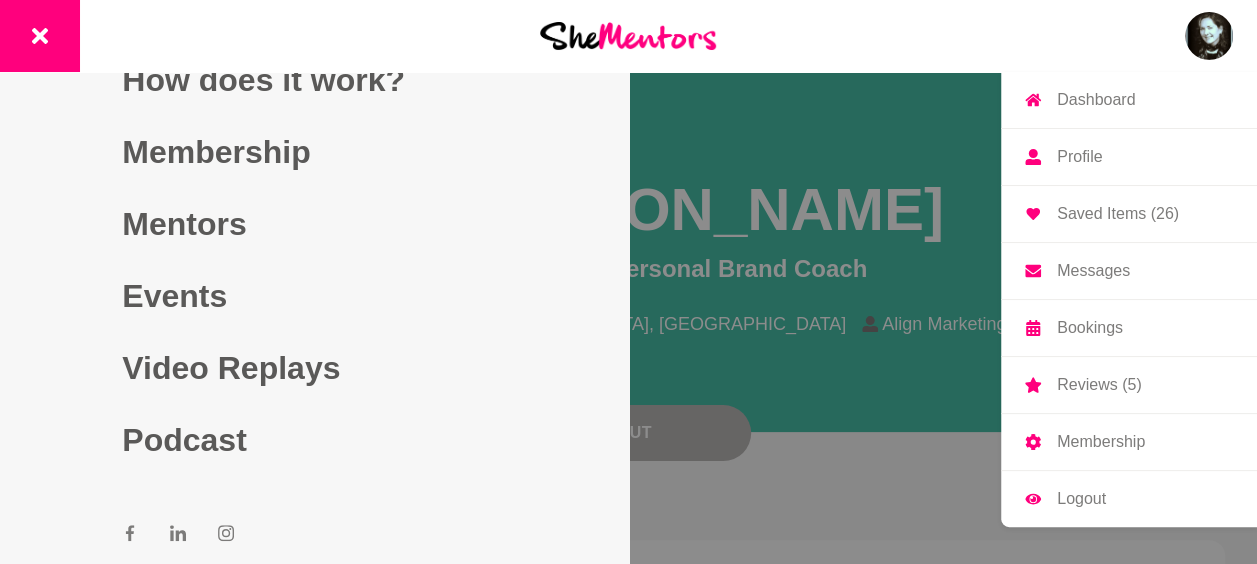 click on "Messages" at bounding box center (1093, 271) 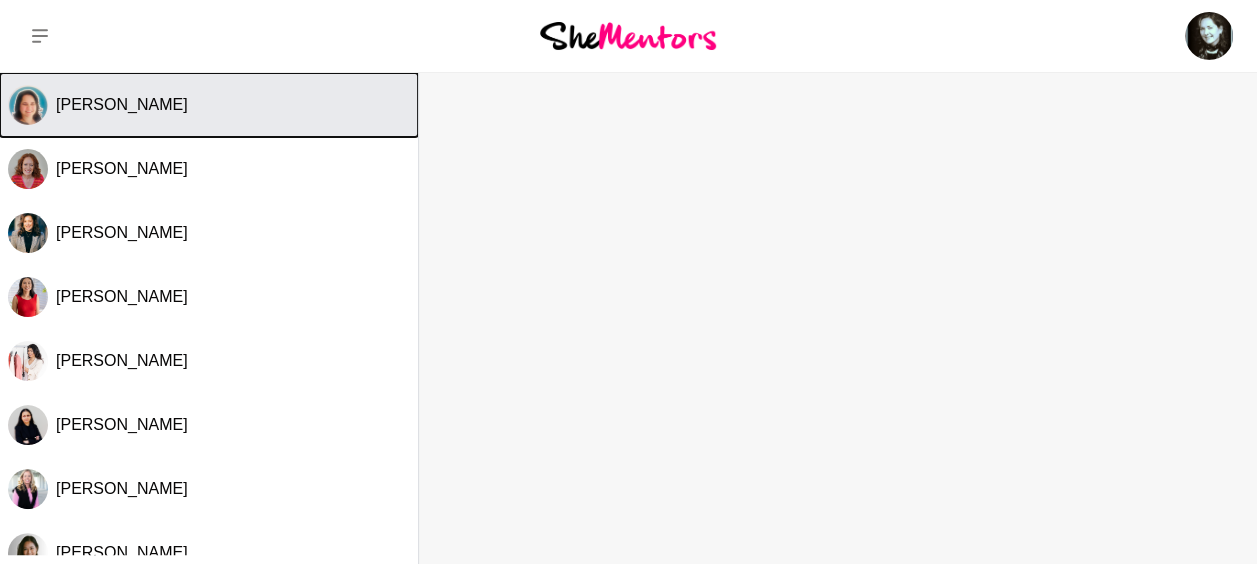 click on "[PERSON_NAME]" at bounding box center (122, 104) 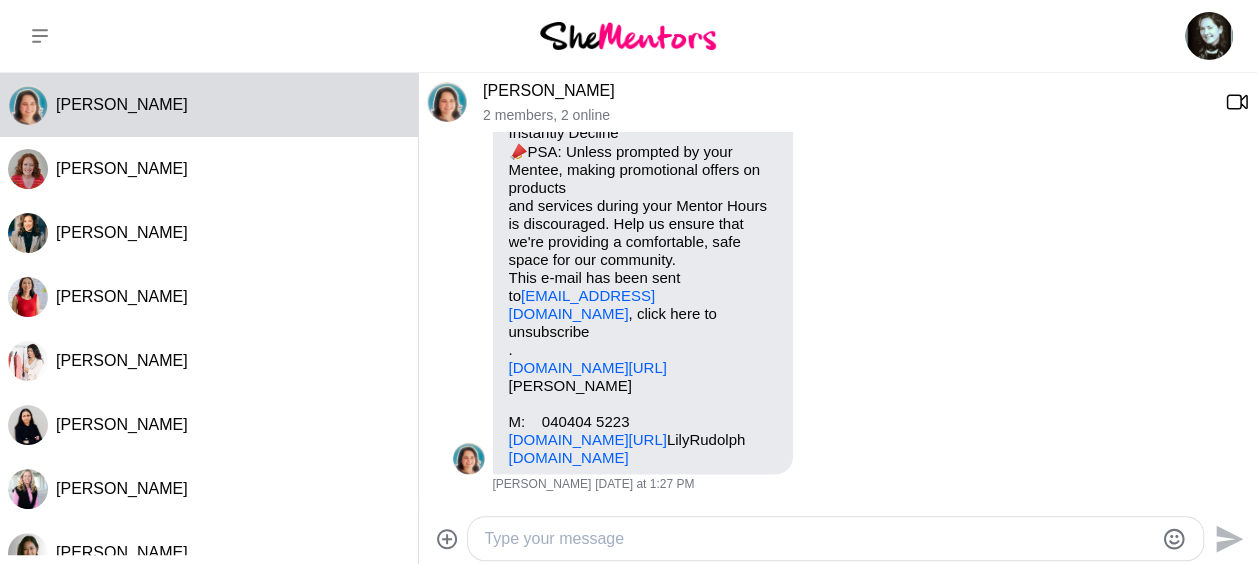 scroll, scrollTop: 1960, scrollLeft: 0, axis: vertical 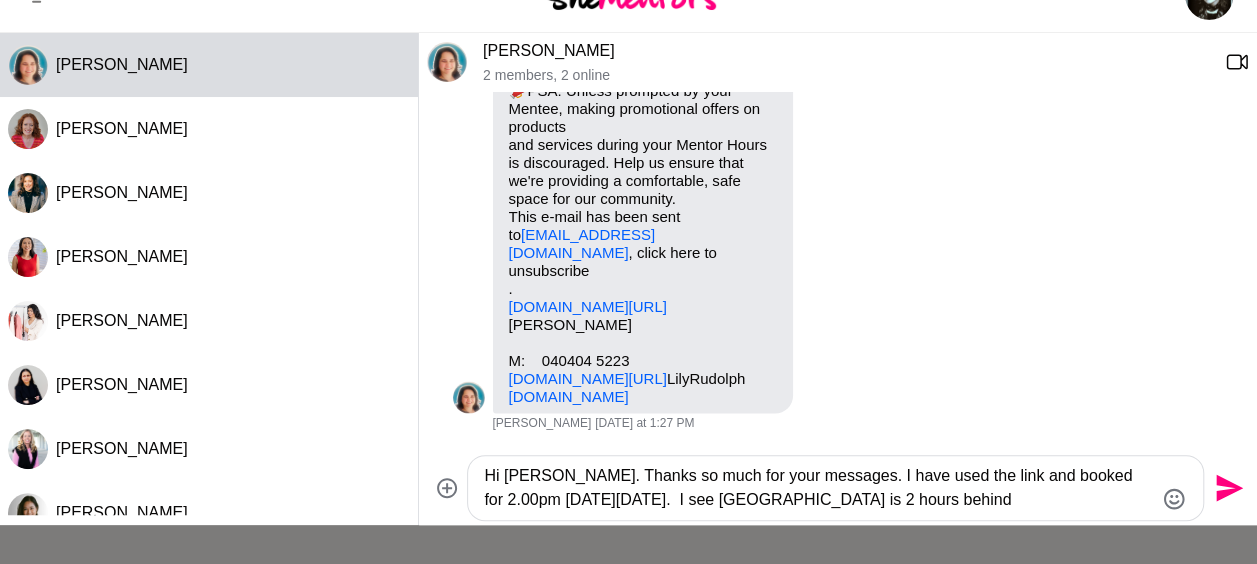 click on "Hi [PERSON_NAME]. Thanks so much for your messages. I have used the link and booked for 2.00pm [DATE][DATE].  I see [GEOGRAPHIC_DATA] is 2 hours behind [GEOGRAPHIC_DATA]. So can you confirm" at bounding box center [818, 488] 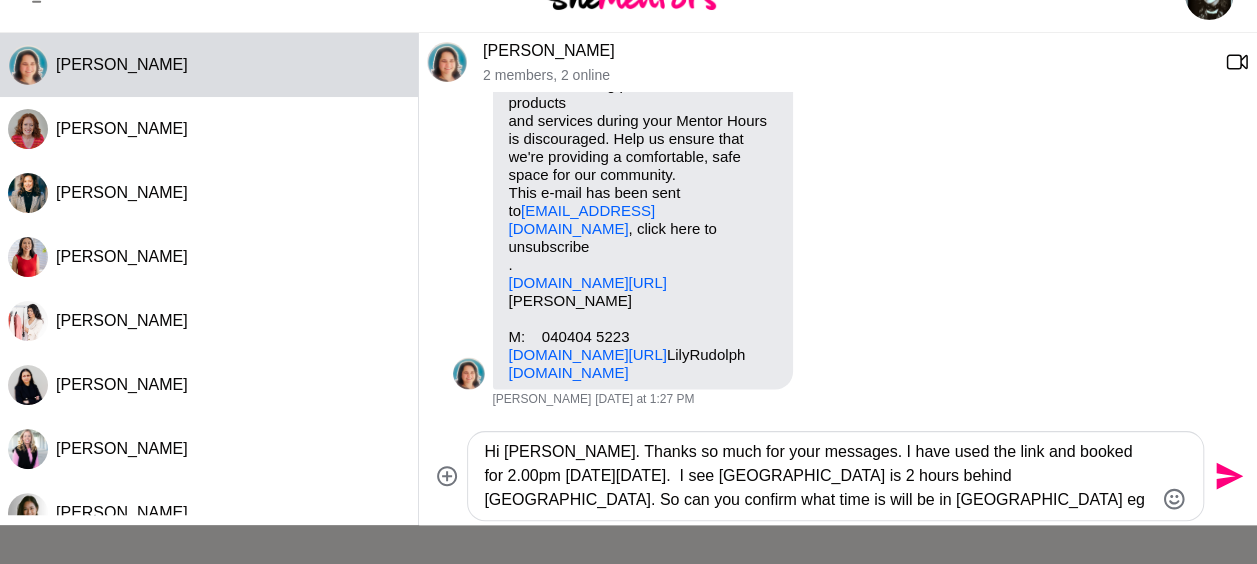 click on "Hi [PERSON_NAME]. Thanks so much for your messages. I have used the link and booked for 2.00pm [DATE][DATE].  I see [GEOGRAPHIC_DATA] is 2 hours behind [GEOGRAPHIC_DATA]. So can you confirm what time is will be in [GEOGRAPHIC_DATA] eg 12 noon or 2.00pm?" at bounding box center [818, 476] 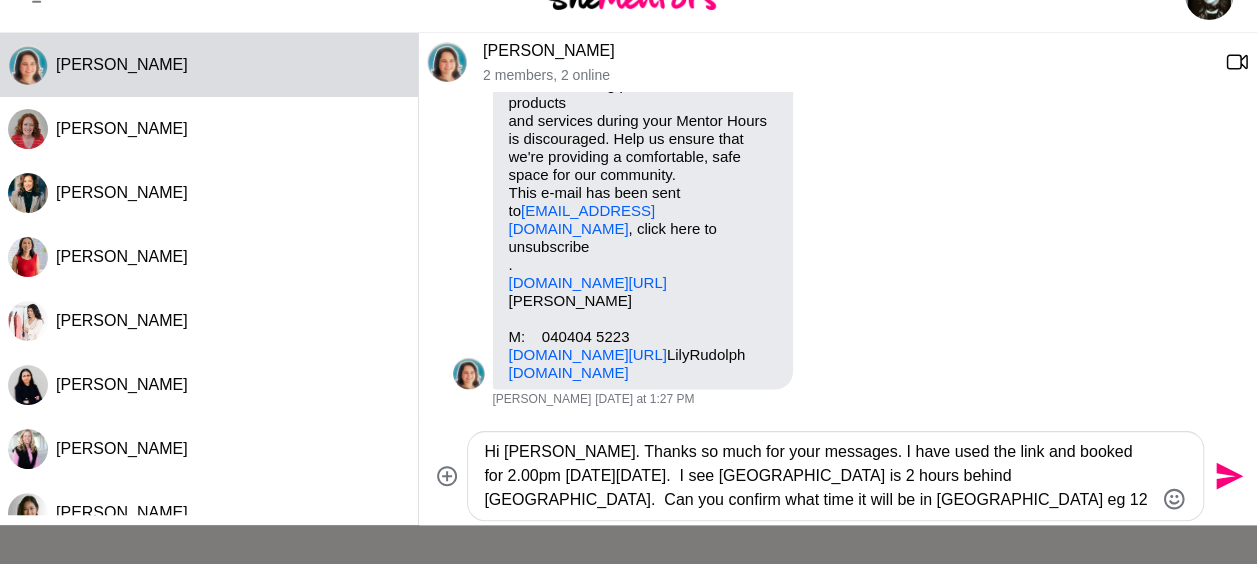 click on "Hi [PERSON_NAME]. Thanks so much for your messages. I have used the link and booked for 2.00pm [DATE][DATE].  I see [GEOGRAPHIC_DATA] is 2 hours behind [GEOGRAPHIC_DATA].  Can you confirm what time it will be in [GEOGRAPHIC_DATA] eg 12 noon or 2.00pm?" at bounding box center (818, 476) 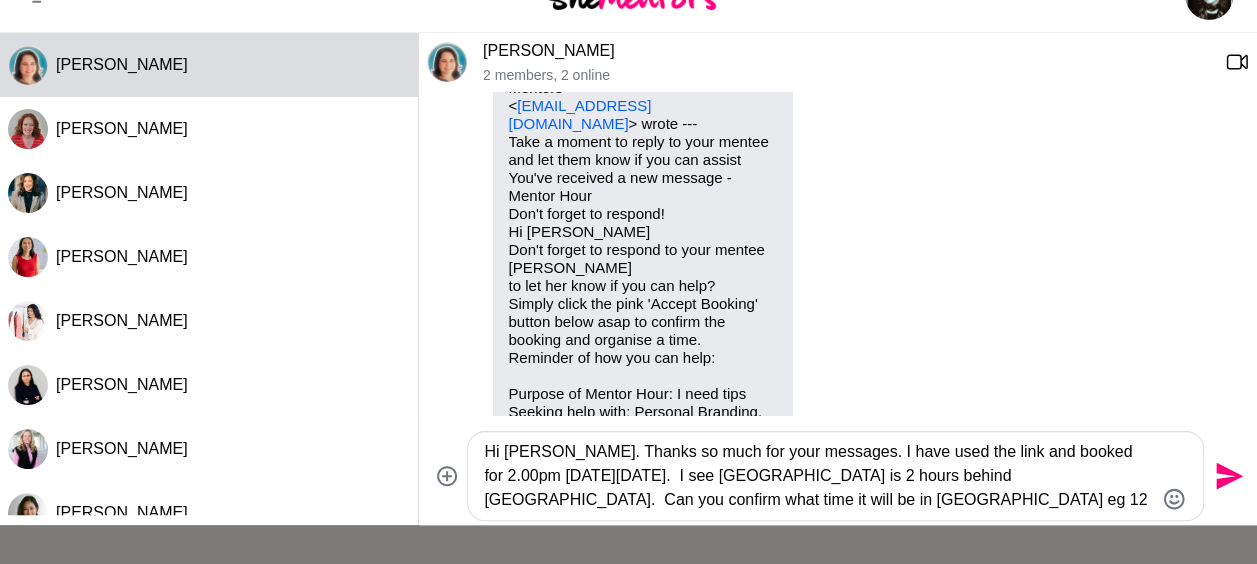 scroll, scrollTop: 1204, scrollLeft: 0, axis: vertical 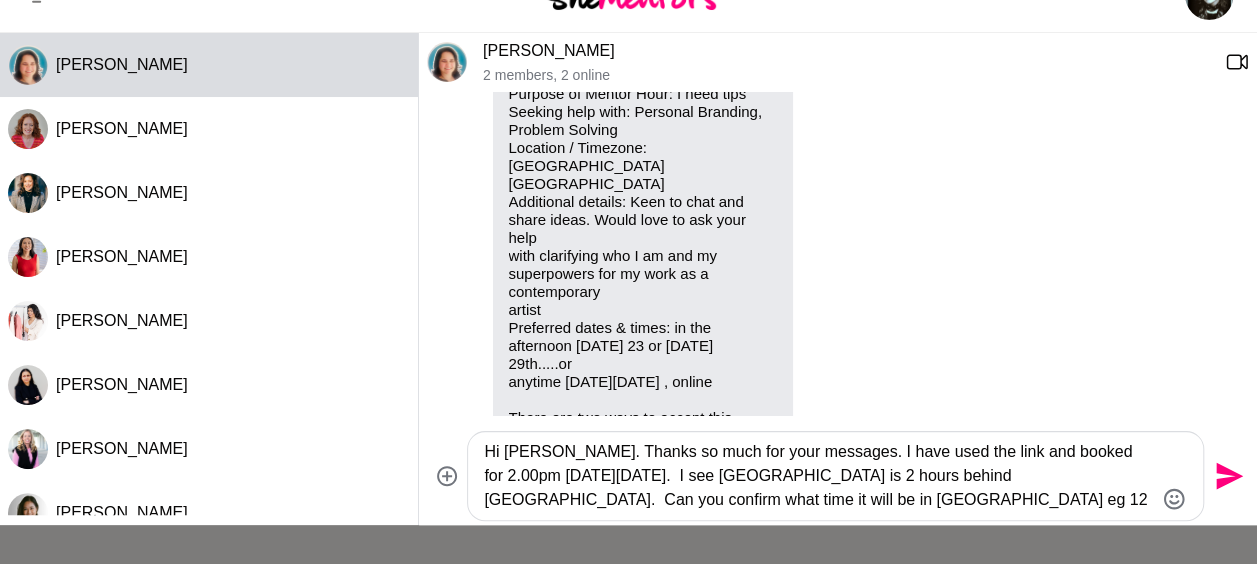 click on "Hi [PERSON_NAME]. Thanks so much for your messages. I have used the link and booked for 2.00pm [DATE][DATE].  I see [GEOGRAPHIC_DATA] is 2 hours behind [GEOGRAPHIC_DATA].  Can you confirm what time it will be in [GEOGRAPHIC_DATA] eg 12 noon or 2.00pm?" at bounding box center [818, 476] 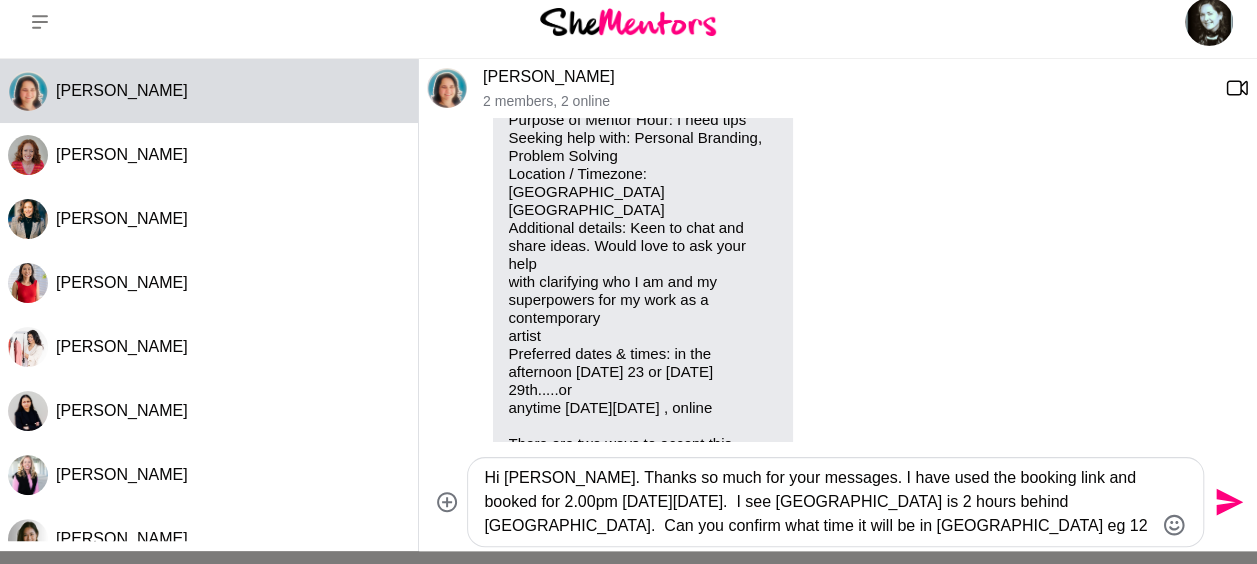 scroll, scrollTop: 0, scrollLeft: 0, axis: both 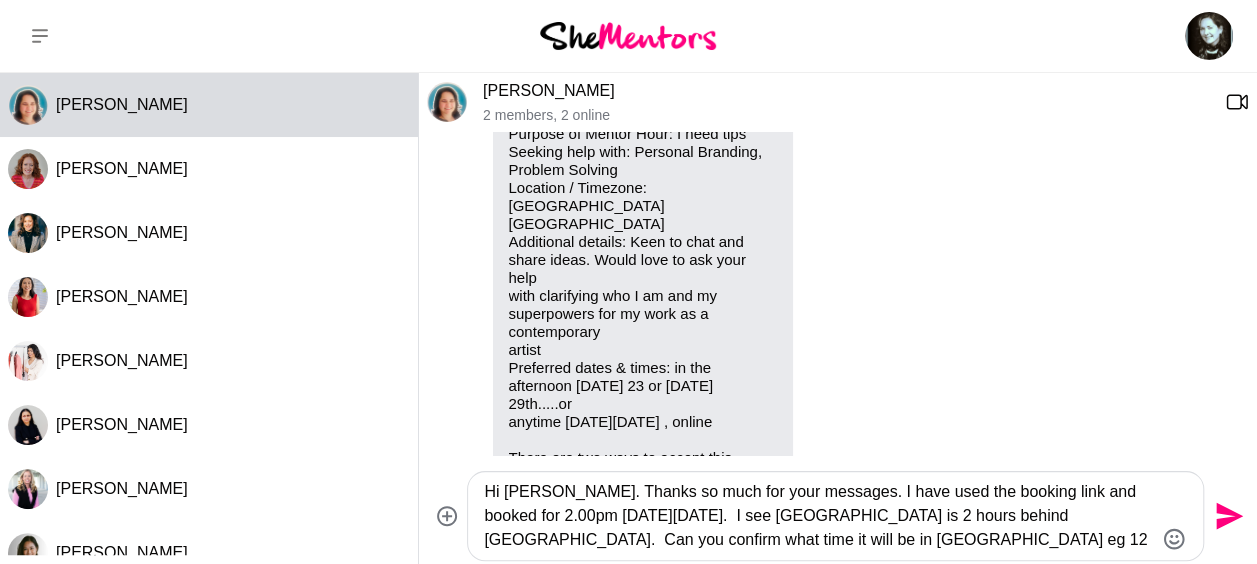 click on "Hi [PERSON_NAME]. Thanks so much for your messages. I have used the booking link and booked for 2.00pm [DATE][DATE].  I see [GEOGRAPHIC_DATA] is 2 hours behind [GEOGRAPHIC_DATA].  Can you confirm what time it will be in [GEOGRAPHIC_DATA] eg 12 noon or 2.00pm?" at bounding box center (818, 516) 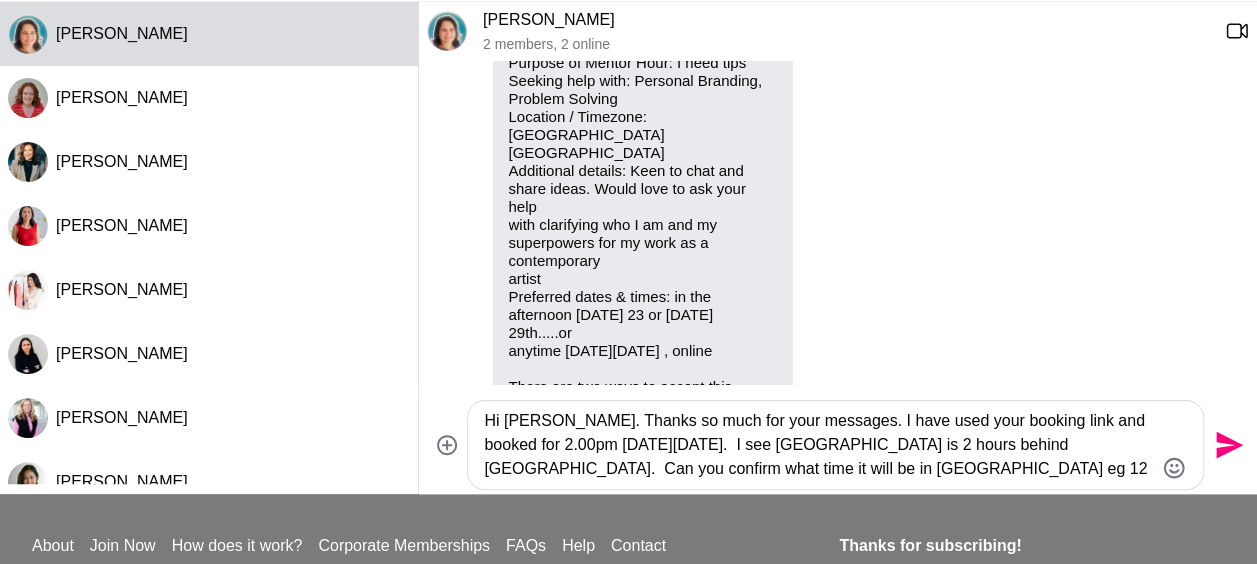scroll, scrollTop: 100, scrollLeft: 0, axis: vertical 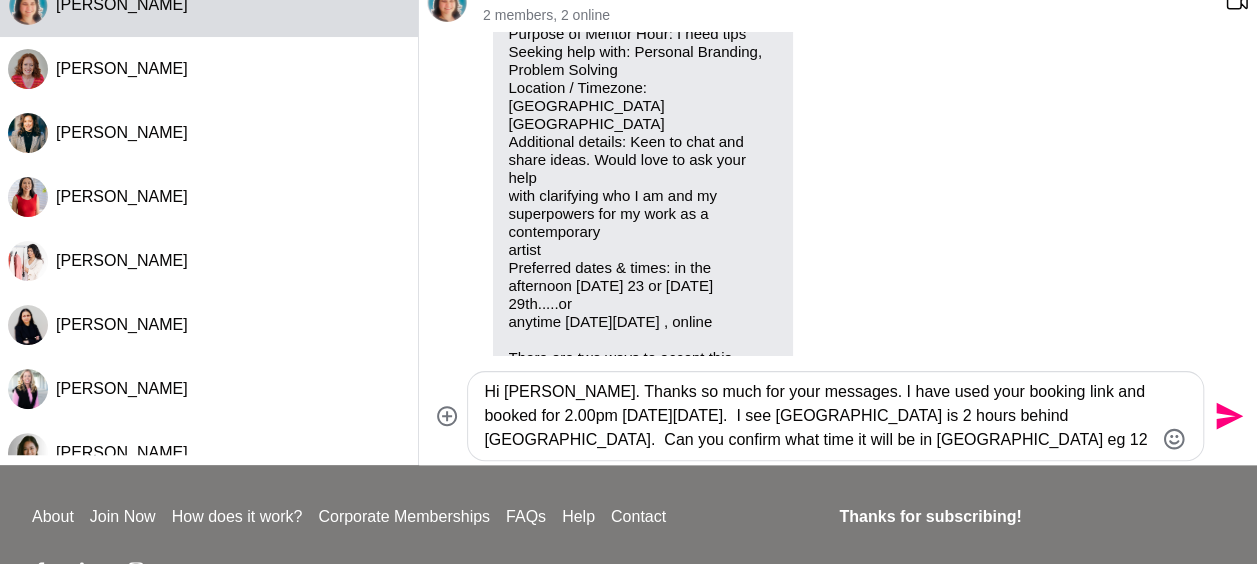 click on "Hi [PERSON_NAME]. Thanks so much for your messages. I have used your booking link and booked for 2.00pm [DATE][DATE].  I see [GEOGRAPHIC_DATA] is 2 hours behind [GEOGRAPHIC_DATA].  Can you confirm what time it will be in [GEOGRAPHIC_DATA] eg 12 noon or 2.00pm?" at bounding box center (818, 416) 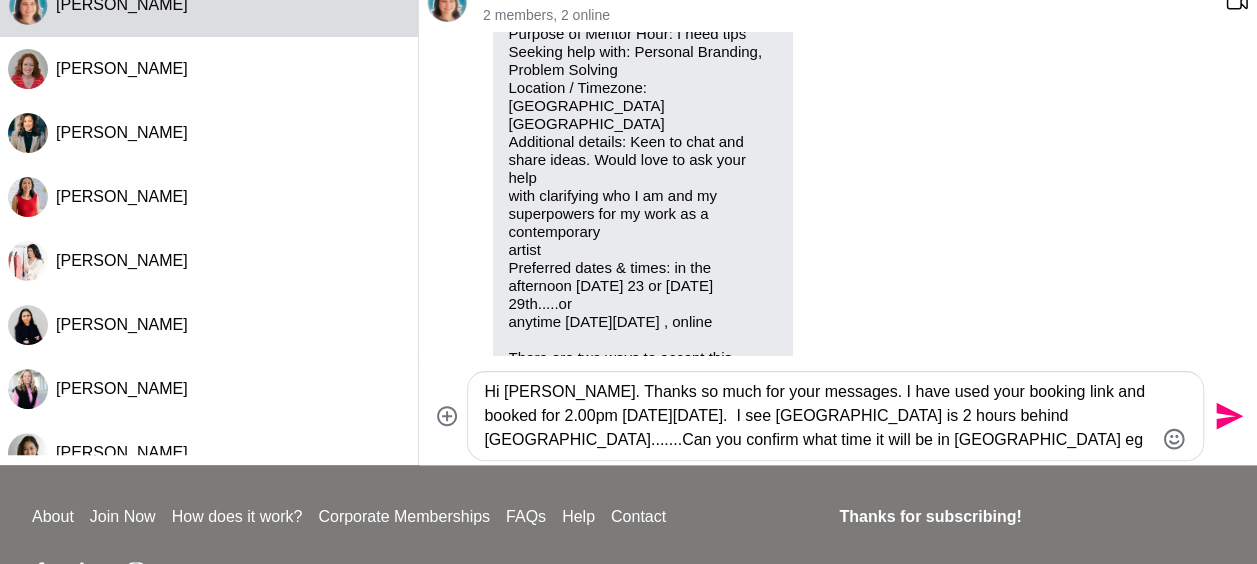 click on "Hi [PERSON_NAME]. Thanks so much for your messages. I have used your booking link and booked for 2.00pm [DATE][DATE].  I see [GEOGRAPHIC_DATA] is 2 hours behind [GEOGRAPHIC_DATA].......Can you confirm what time it will be in [GEOGRAPHIC_DATA] eg 12 noon or 2.00pm?" at bounding box center [818, 416] 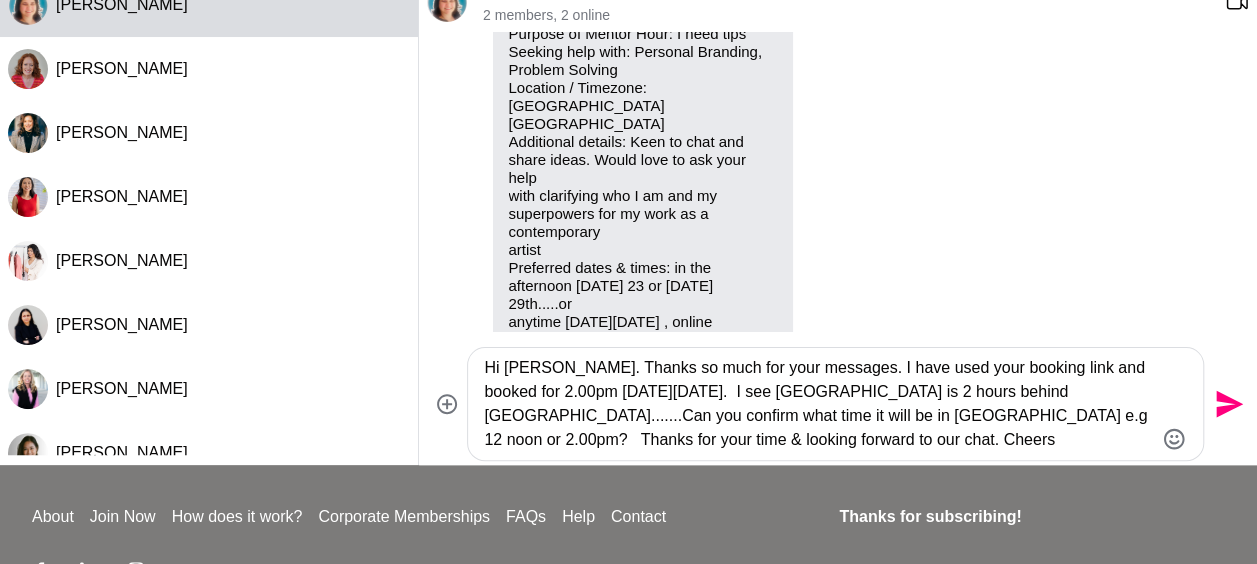 click on "Hi [PERSON_NAME]. Thanks so much for your messages. I have used your booking link and booked for 2.00pm [DATE][DATE].  I see [GEOGRAPHIC_DATA] is 2 hours behind [GEOGRAPHIC_DATA].......Can you confirm what time it will be in [GEOGRAPHIC_DATA] e.g 12 noon or 2.00pm?   Thanks for your time & looking forward to our chat. Cheers [PERSON_NAME]" at bounding box center (818, 404) 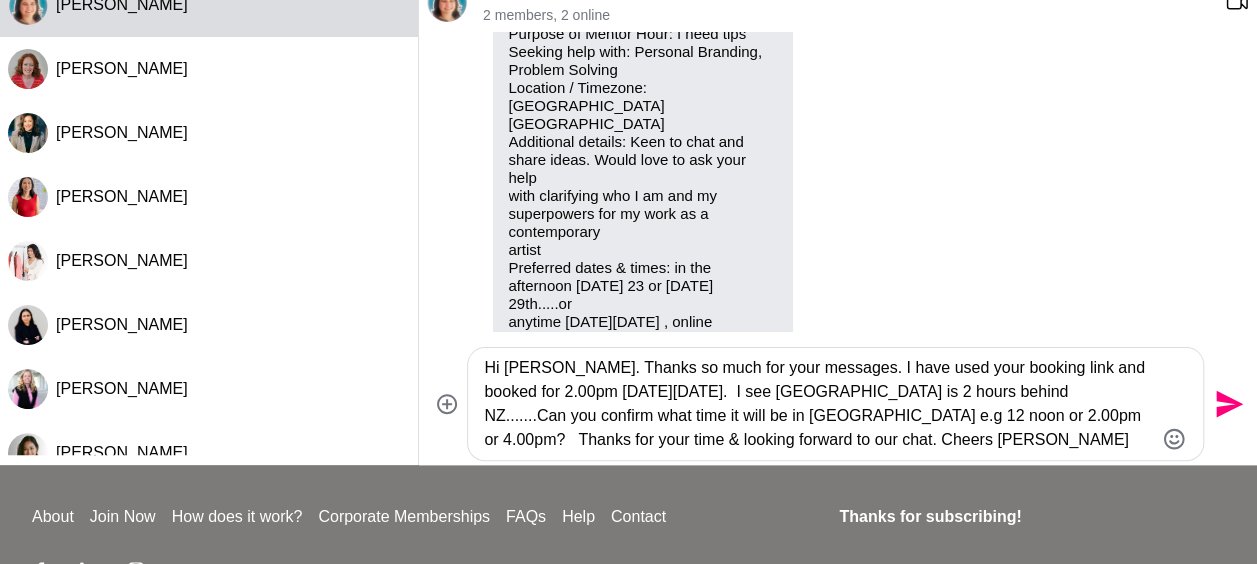click on "Hi [PERSON_NAME]. Thanks so much for your messages. I have used your booking link and booked for 2.00pm [DATE][DATE].  I see [GEOGRAPHIC_DATA] is 2 hours behind NZ.......Can you confirm what time it will be in [GEOGRAPHIC_DATA] e.g 12 noon or 2.00pm or 4.00pm?   Thanks for your time & looking forward to our chat. Cheers [PERSON_NAME]" at bounding box center (818, 404) 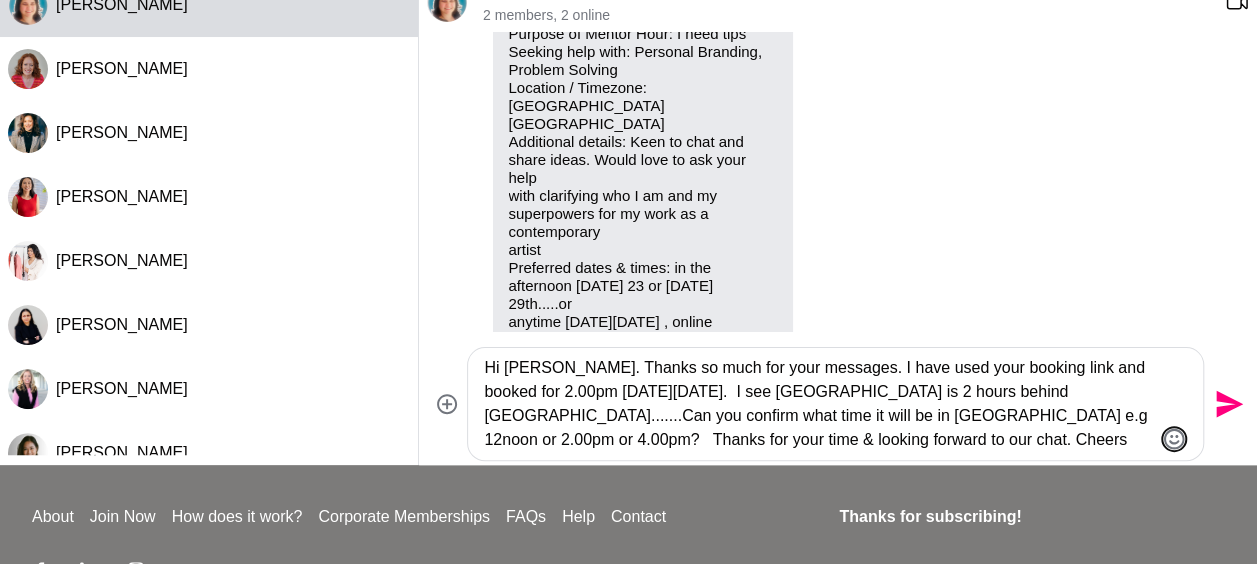 click 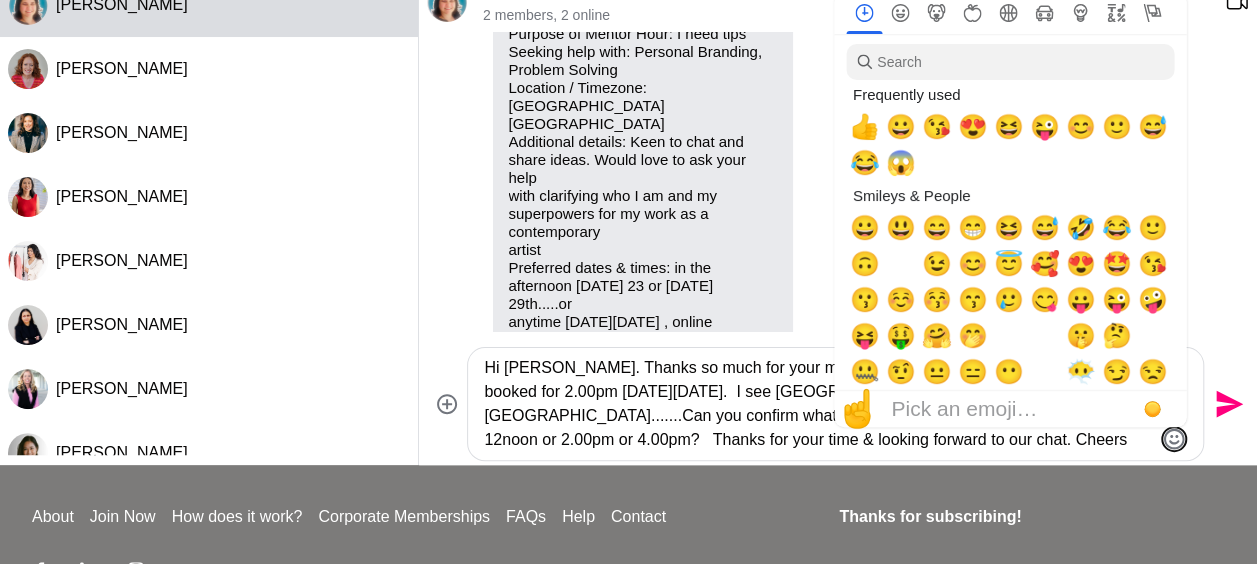 scroll, scrollTop: 200, scrollLeft: 0, axis: vertical 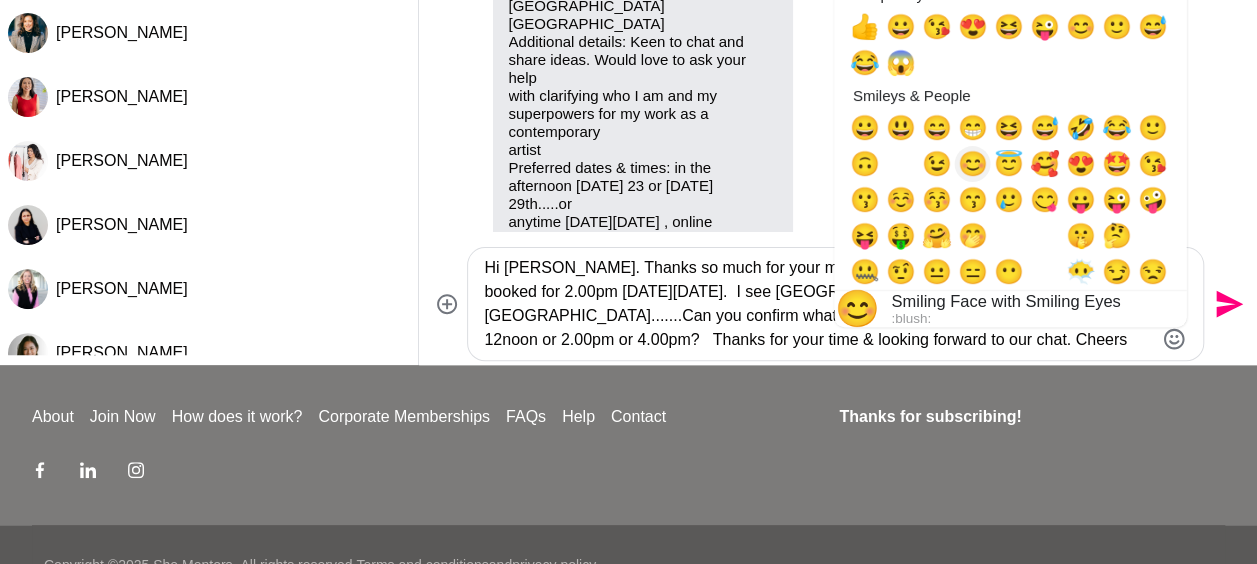 click on "😊" at bounding box center [972, 164] 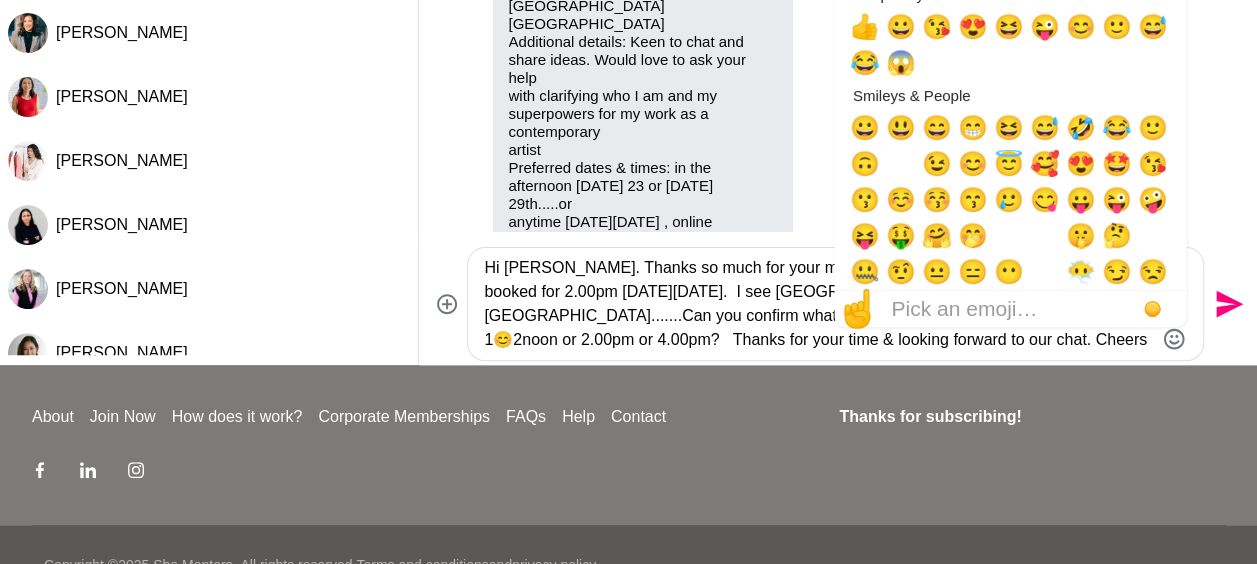 click on "Hi [PERSON_NAME]. Thanks so much for your messages. I have used your booking link and booked for 2.00pm [DATE][DATE].  I see [GEOGRAPHIC_DATA] is 2 hours behind [GEOGRAPHIC_DATA].......Can you confirm what time it will be in [GEOGRAPHIC_DATA] e.g 1😊2noon or 2.00pm or 4.00pm?   Thanks for your time & looking forward to our chat. Cheers [PERSON_NAME]" at bounding box center [818, 304] 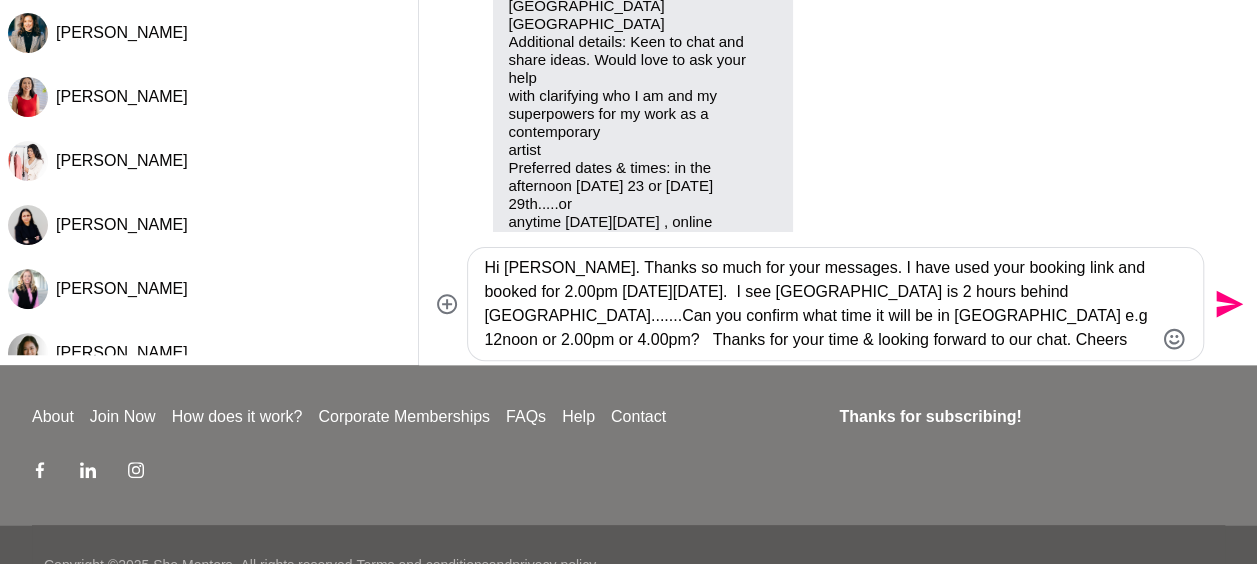 click on "Hi [PERSON_NAME]. Thanks so much for your messages. I have used your booking link and booked for 2.00pm [DATE][DATE].  I see [GEOGRAPHIC_DATA] is 2 hours behind [GEOGRAPHIC_DATA].......Can you confirm what time it will be in [GEOGRAPHIC_DATA] e.g 12noon or 2.00pm or 4.00pm?   Thanks for your time & looking forward to our chat. Cheers [PERSON_NAME]" at bounding box center (818, 304) 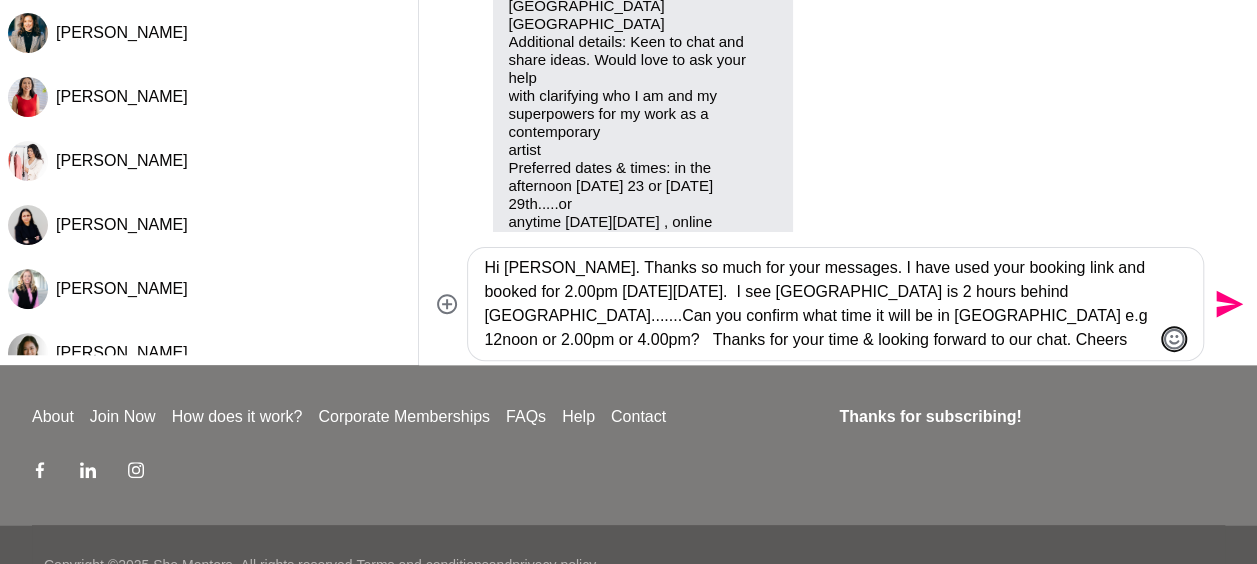 click 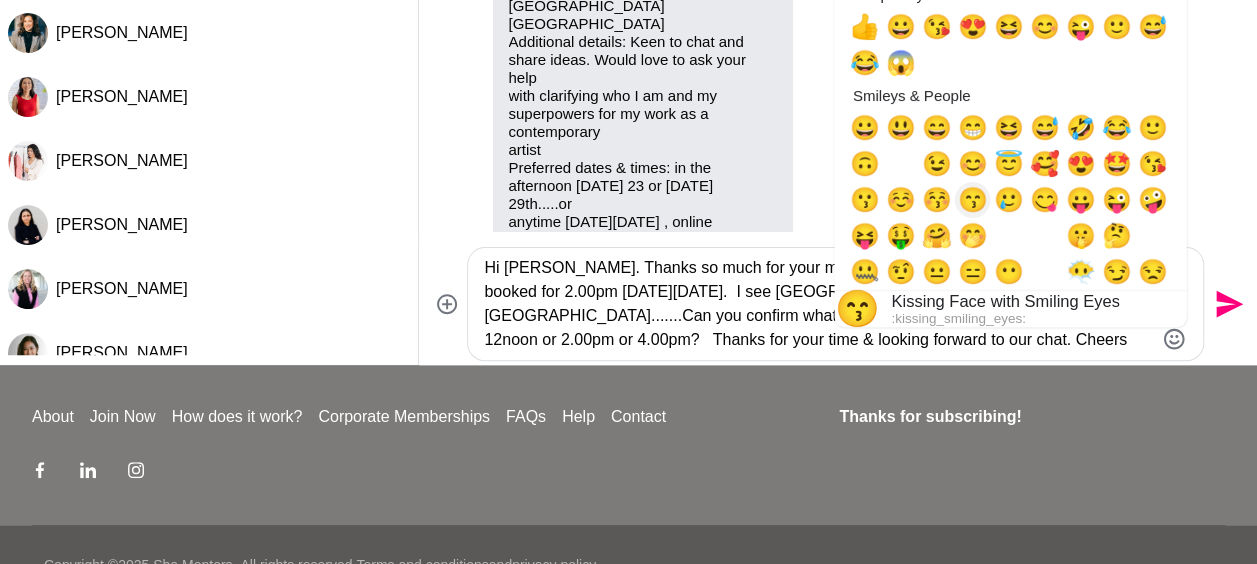 click on "😊" at bounding box center (972, 164) 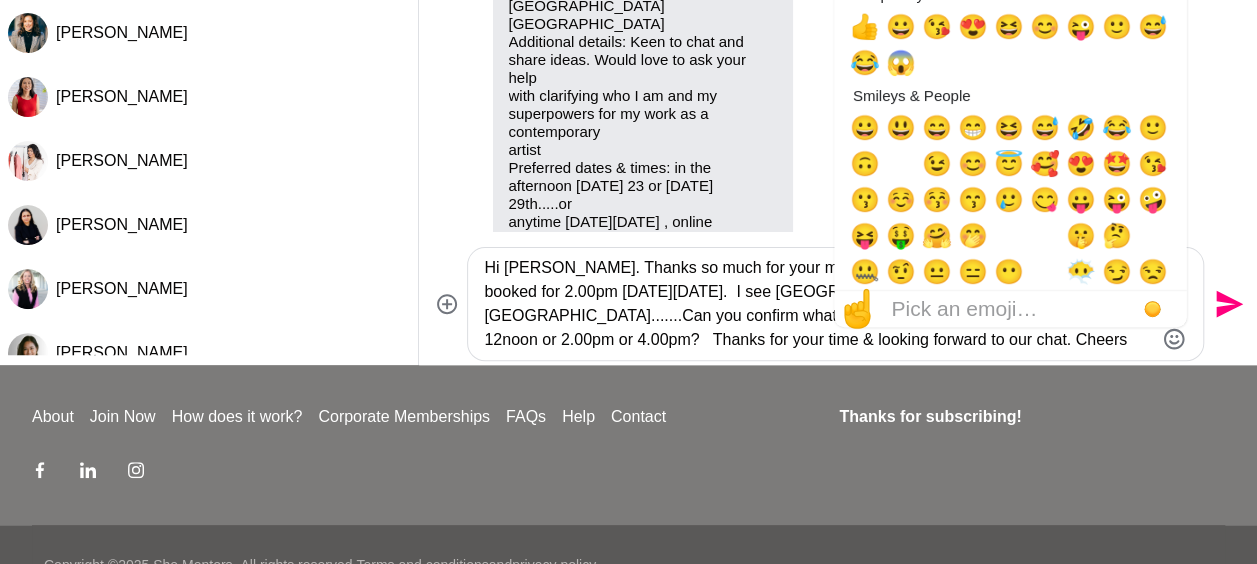 click on "Hi [PERSON_NAME]. Thanks so much for your messages. I have used your booking link and booked for 2.00pm [DATE][DATE].  I see [GEOGRAPHIC_DATA] is 2 hours behind [GEOGRAPHIC_DATA].......Can you confirm what time it will be in [GEOGRAPHIC_DATA] e.g 12noon or 2.00pm or 4.00pm?   Thanks for your time & looking forward to our chat. Cheers [PERSON_NAME] 😊" at bounding box center [818, 304] 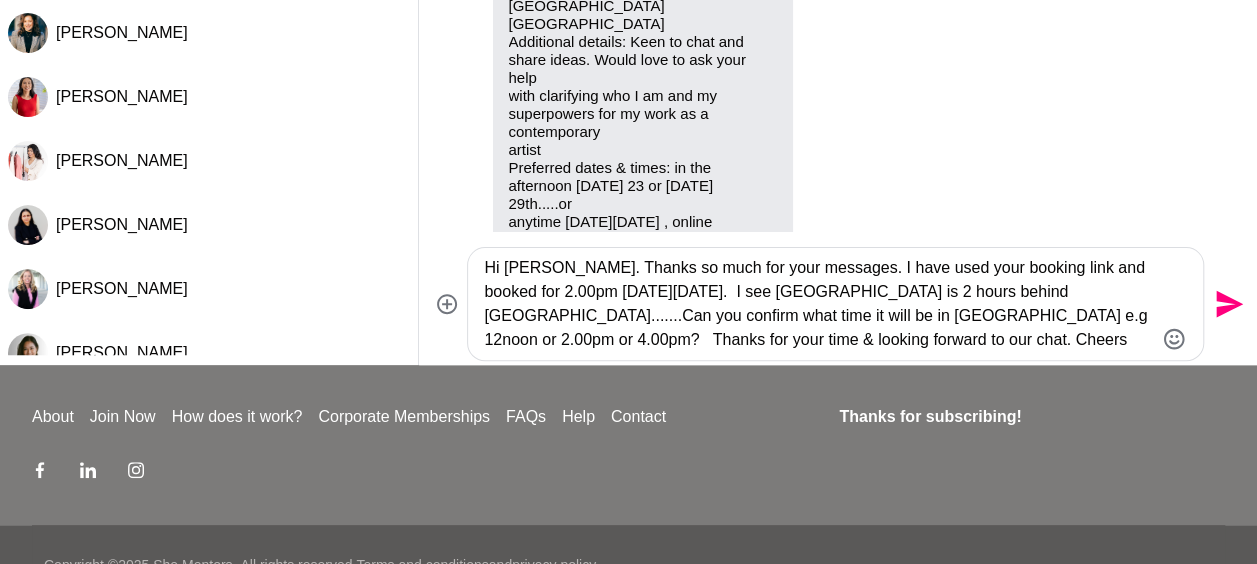 click on "Hi [PERSON_NAME]. Thanks so much for your messages. I have used your booking link and booked for 2.00pm [DATE][DATE].  I see [GEOGRAPHIC_DATA] is 2 hours behind [GEOGRAPHIC_DATA].......Can you confirm what time it will be in [GEOGRAPHIC_DATA] e.g 12noon or 2.00pm or 4.00pm?   Thanks for your time & looking forward to our chat. Cheers [PERSON_NAME] 😊" at bounding box center [818, 304] 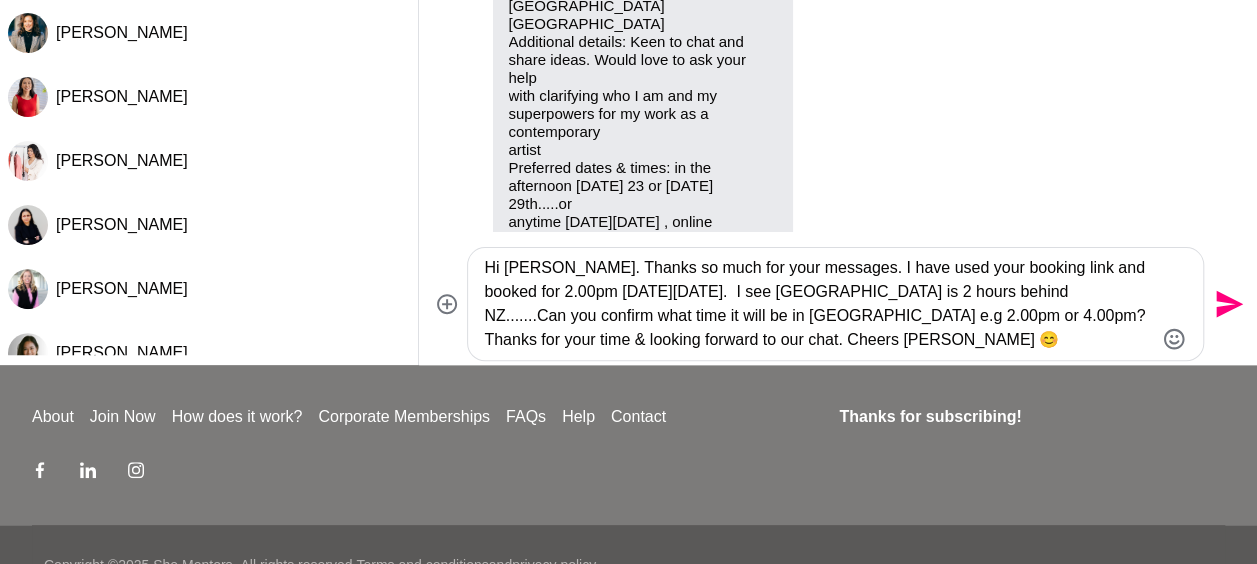 click on "Hi [PERSON_NAME]. Thanks so much for your messages. I have used your booking link and booked for 2.00pm [DATE][DATE].  I see [GEOGRAPHIC_DATA] is 2 hours behind NZ.......Can you confirm what time it will be in [GEOGRAPHIC_DATA] e.g 2.00pm or 4.00pm?   Thanks for your time & looking forward to our chat. Cheers [PERSON_NAME] 😊" at bounding box center [818, 304] 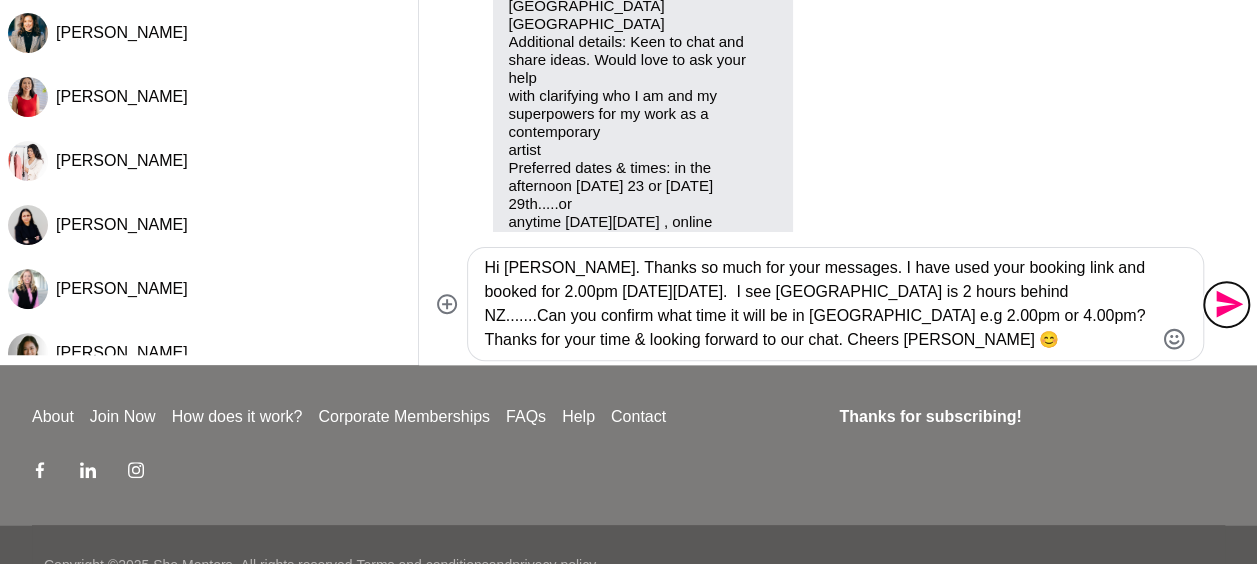 click 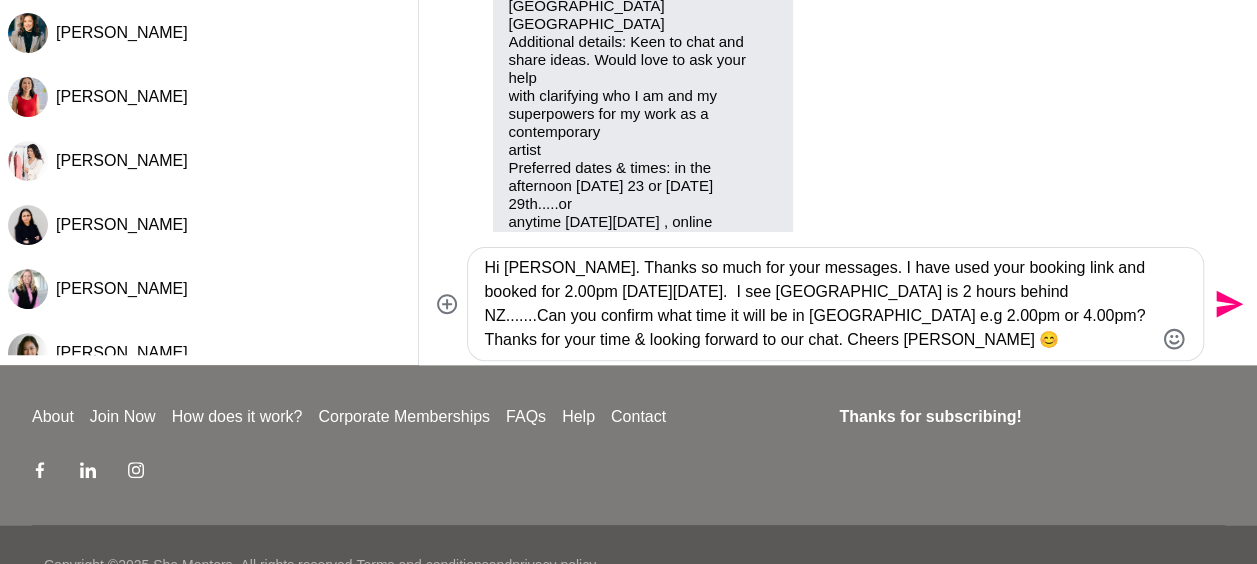 type 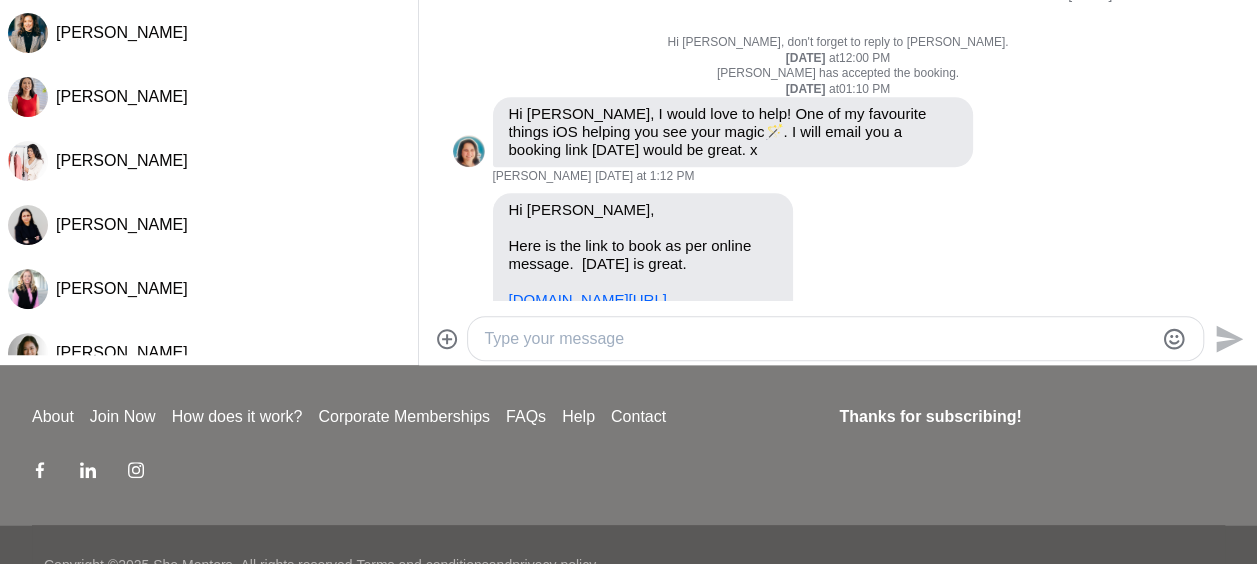 scroll, scrollTop: 0, scrollLeft: 0, axis: both 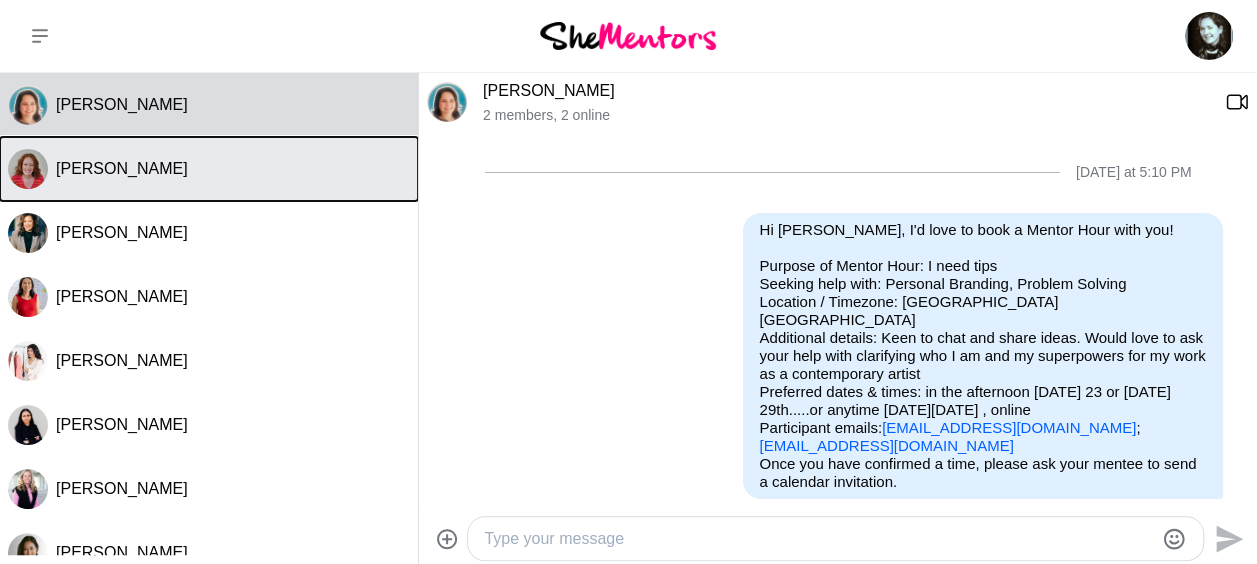 click on "[PERSON_NAME]" at bounding box center [122, 168] 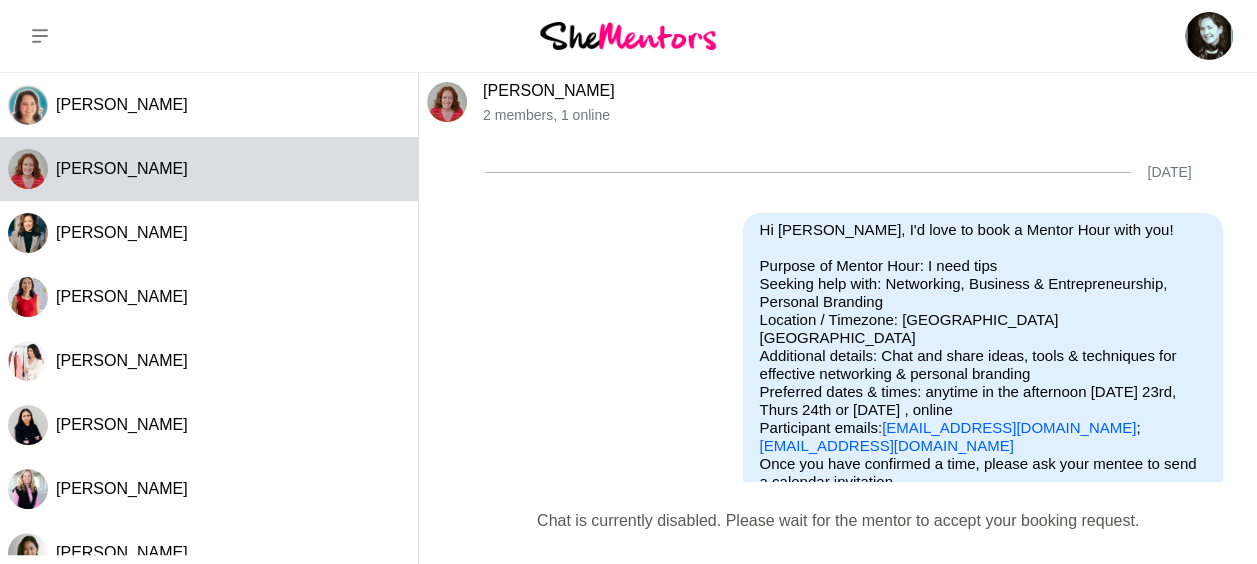 scroll, scrollTop: 137, scrollLeft: 0, axis: vertical 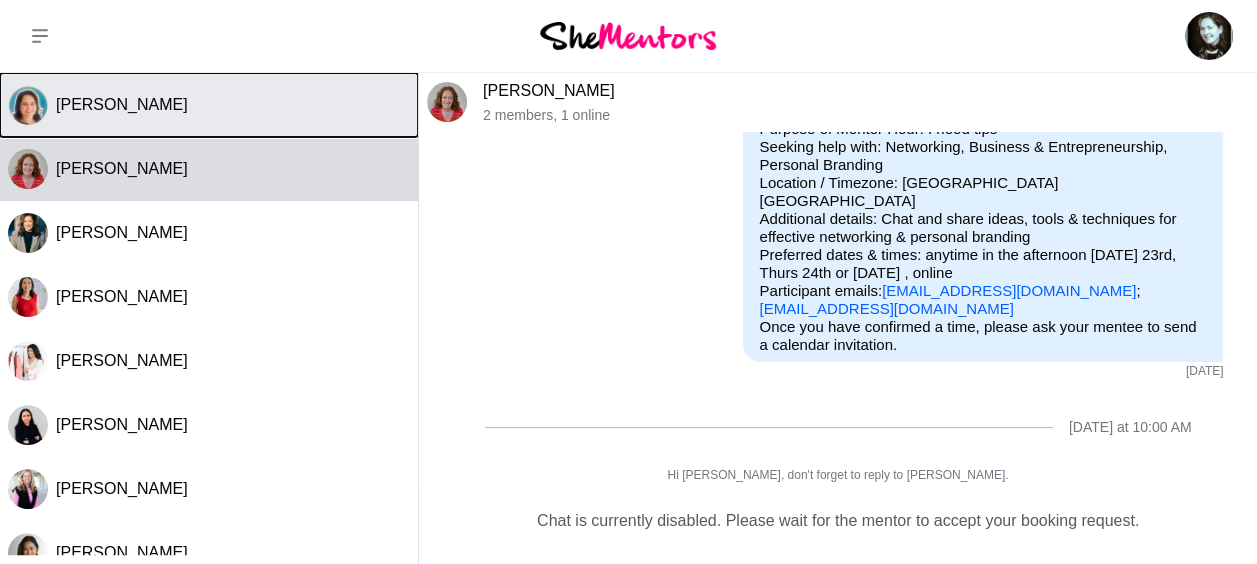 click on "[PERSON_NAME]" at bounding box center (122, 104) 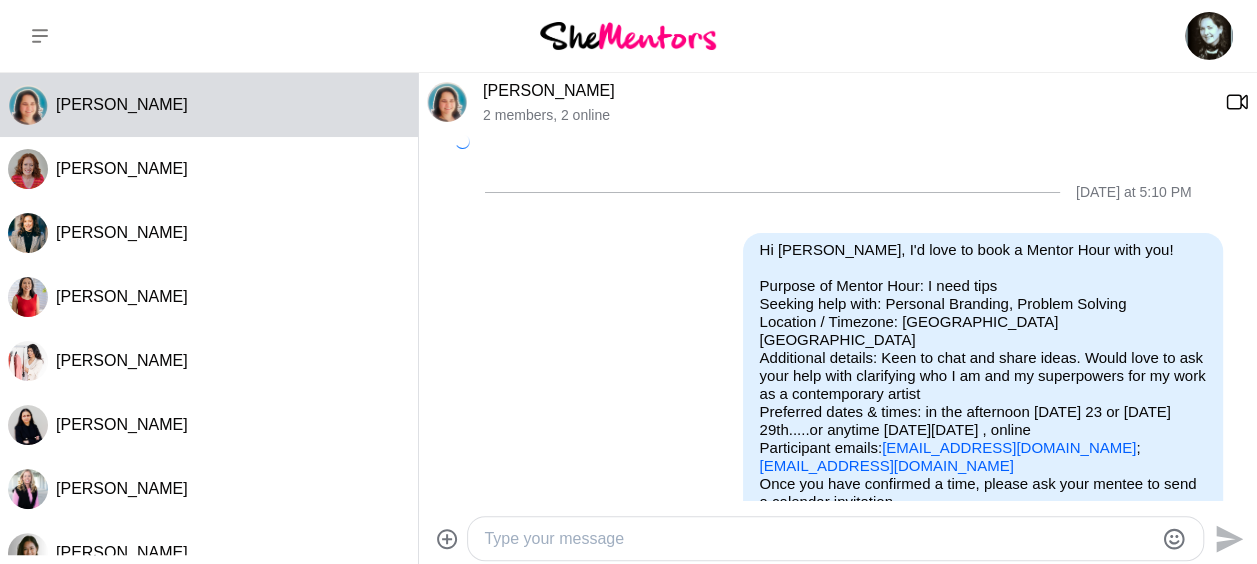 scroll, scrollTop: 2092, scrollLeft: 0, axis: vertical 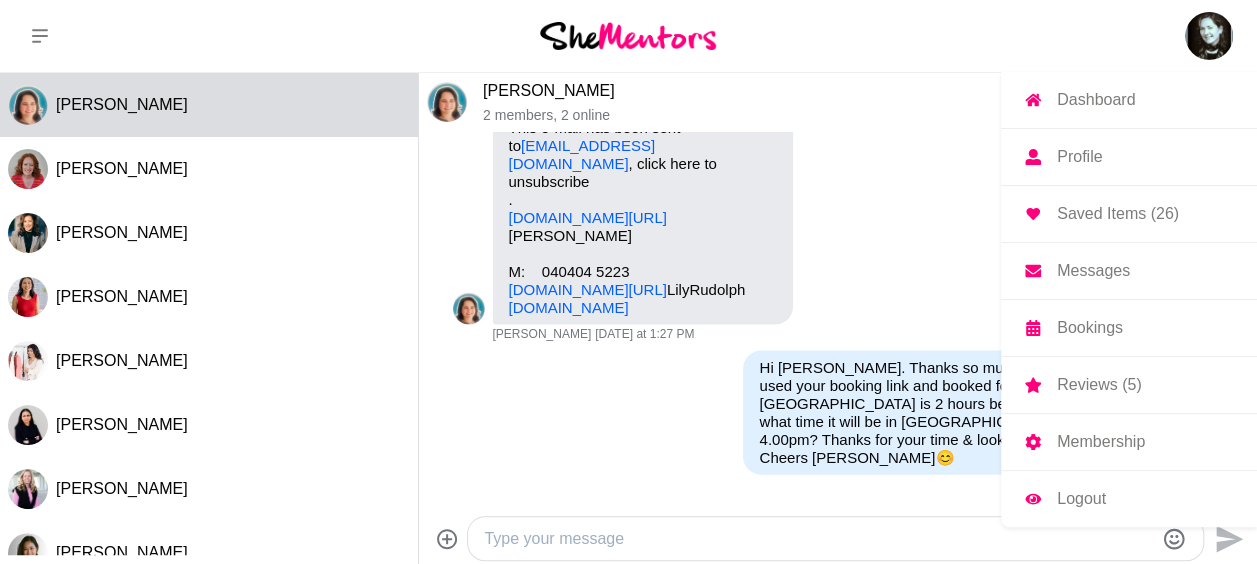 click on "Logout" at bounding box center [1081, 499] 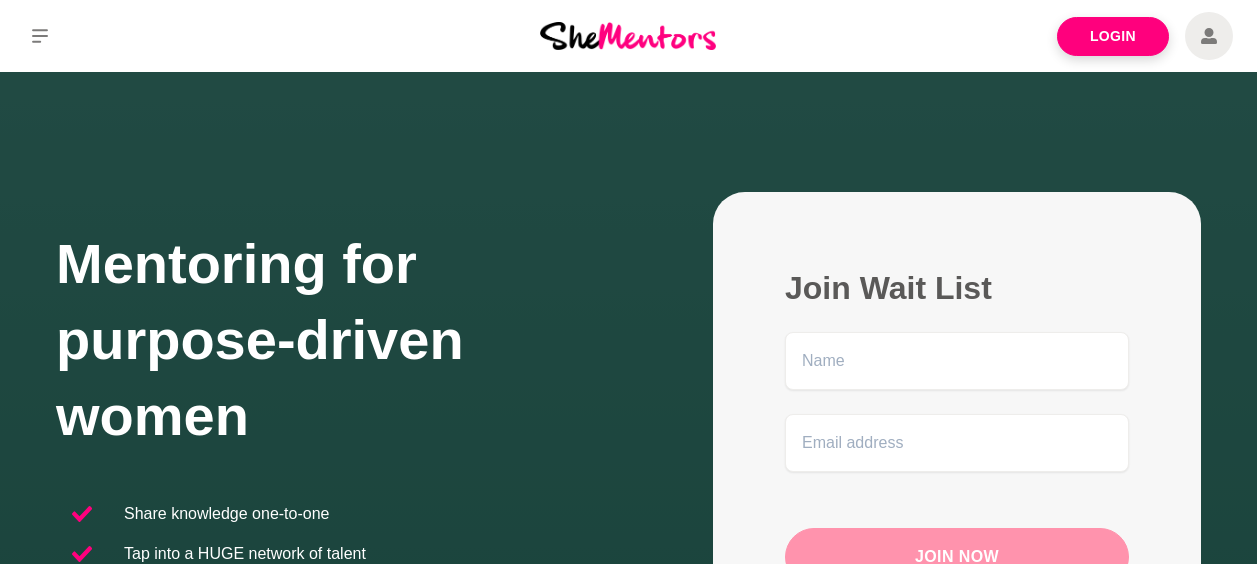 scroll, scrollTop: 0, scrollLeft: 0, axis: both 